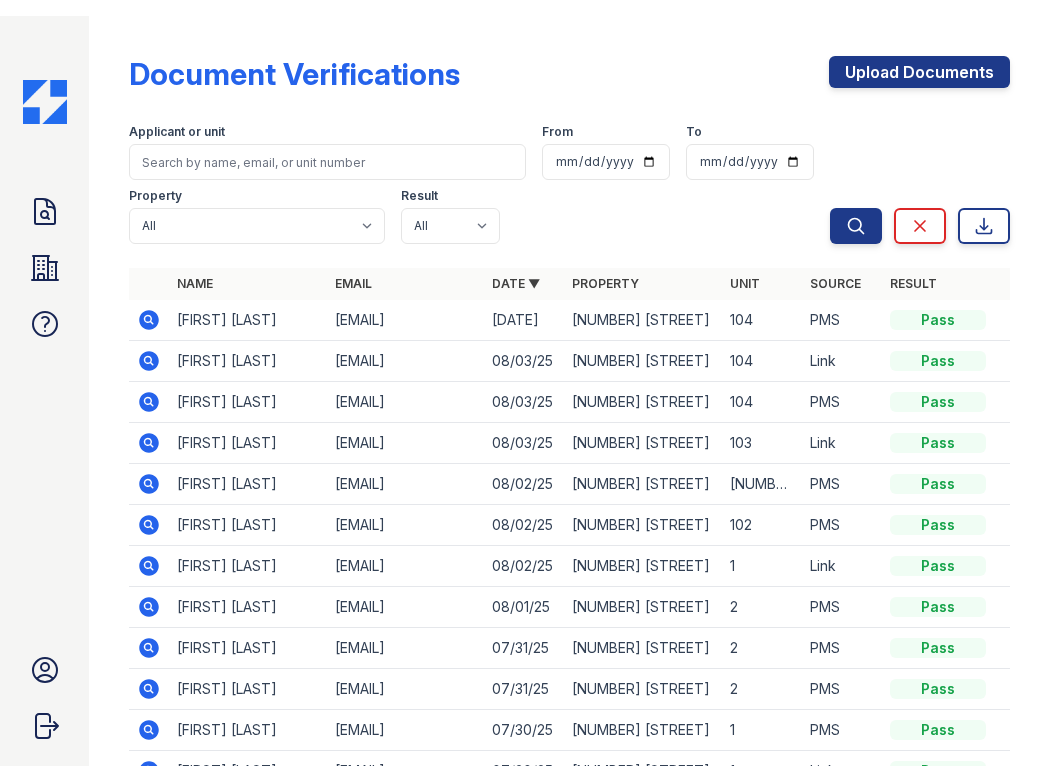 scroll, scrollTop: 0, scrollLeft: 0, axis: both 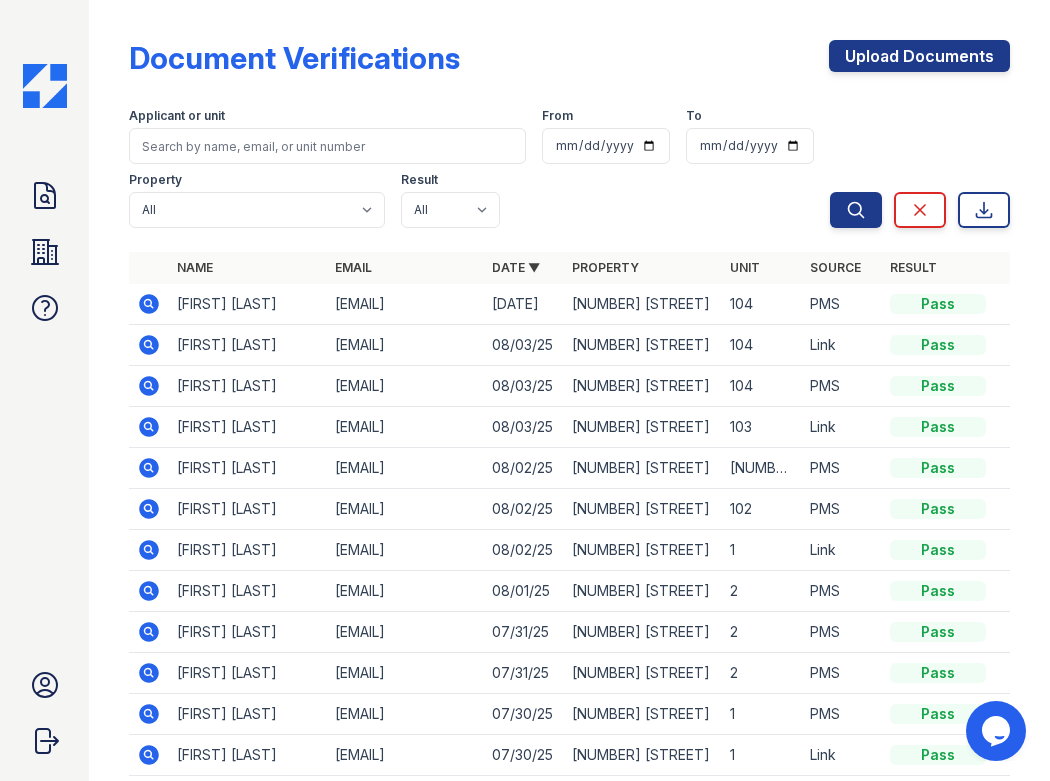 click on "Document Verifications" at bounding box center (294, 58) 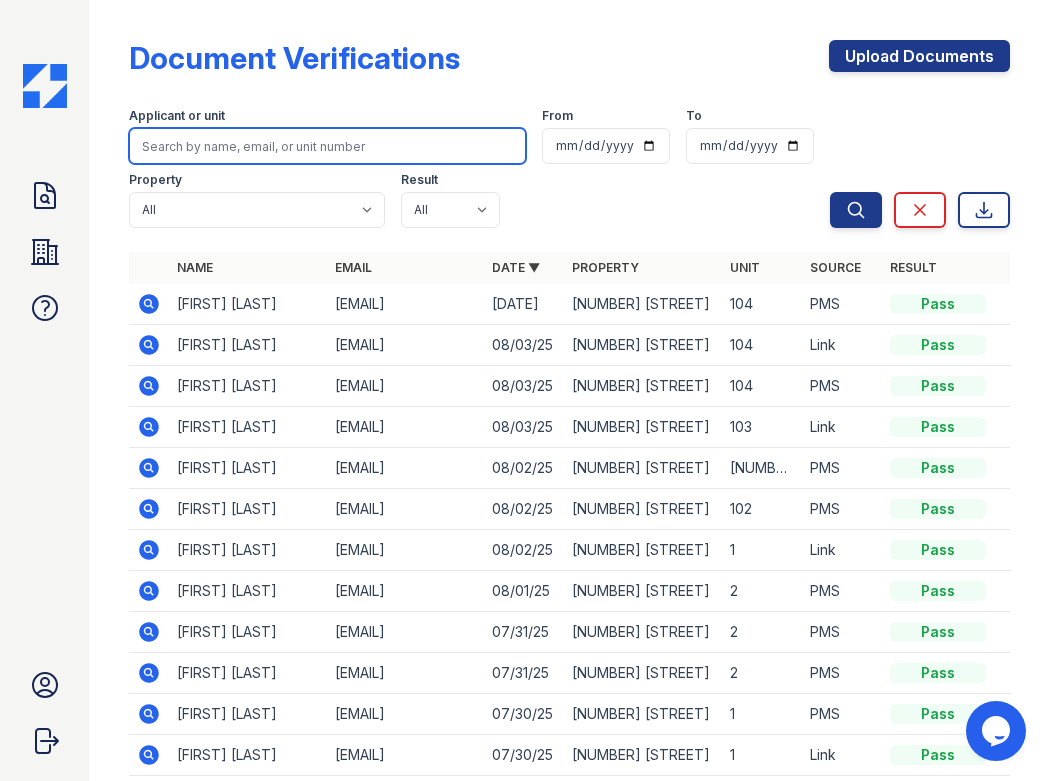 click at bounding box center [327, 146] 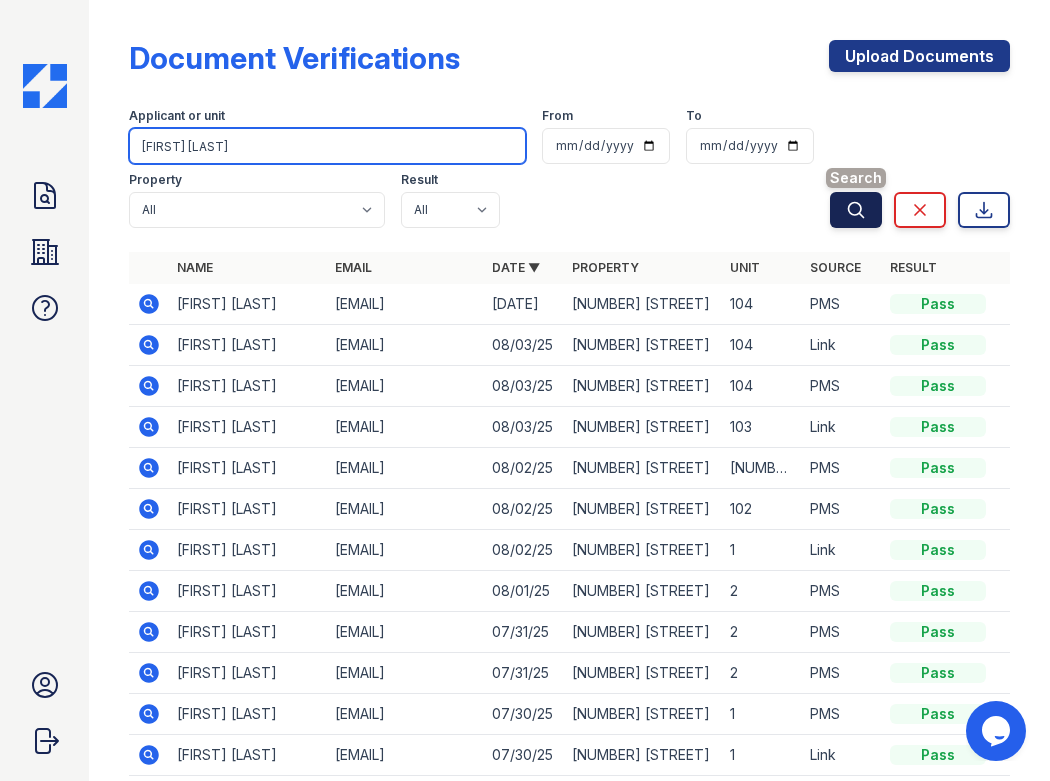 type on "[FIRST] [LAST]" 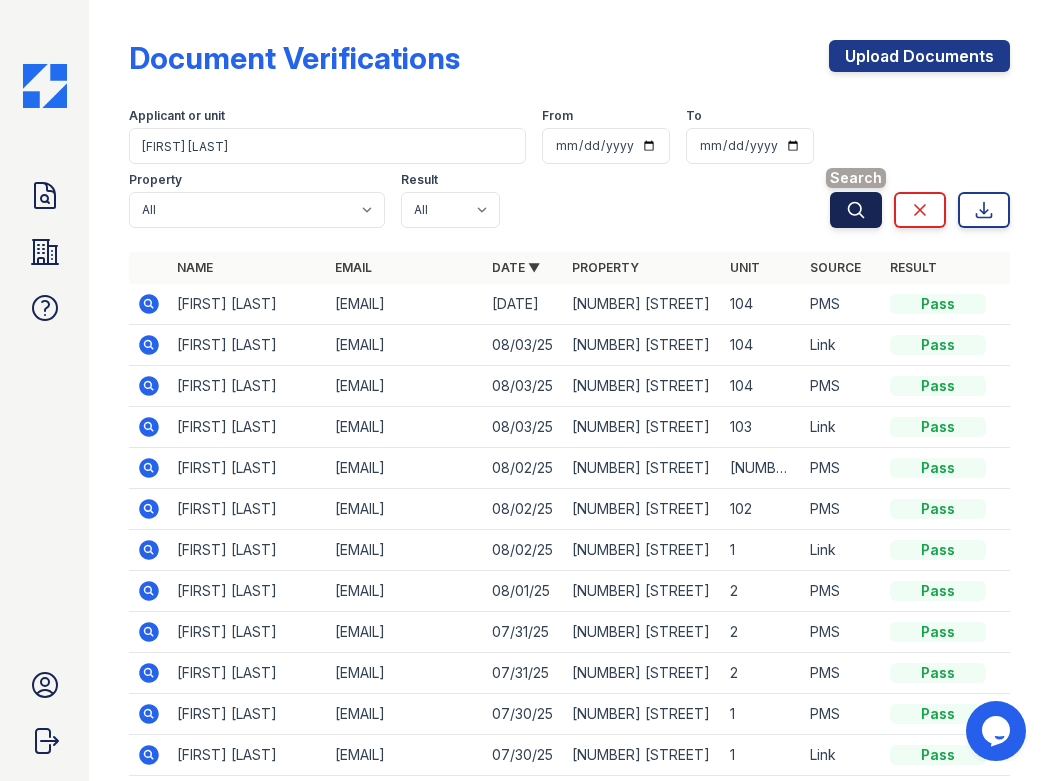 click 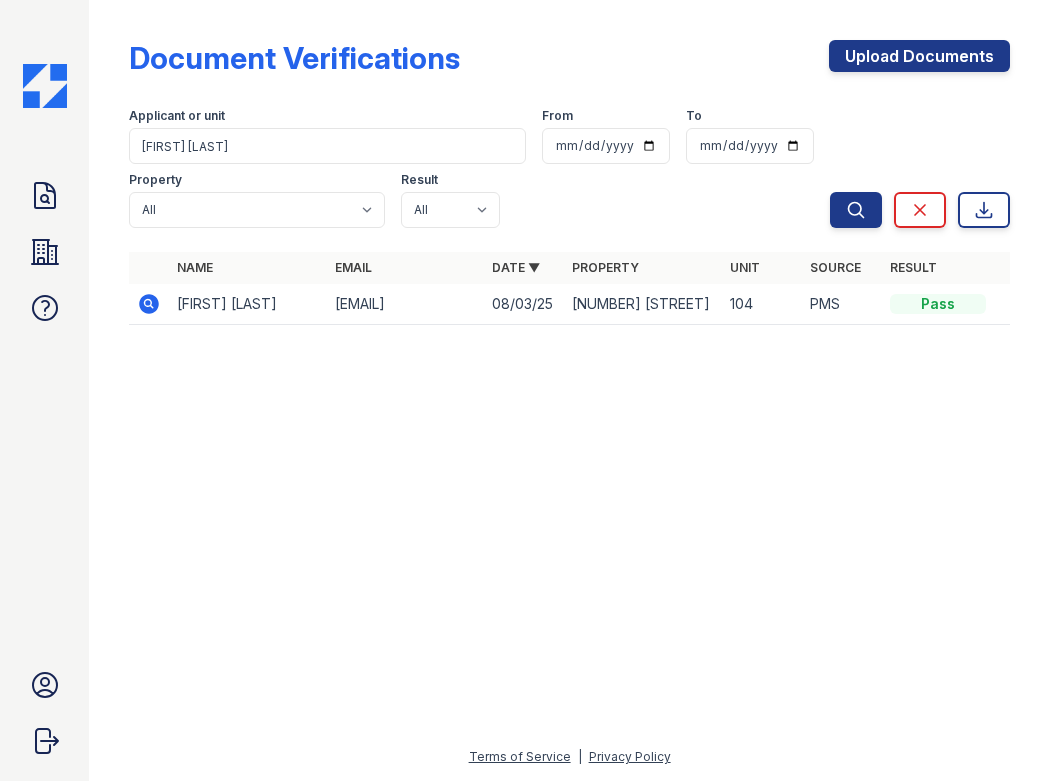 click 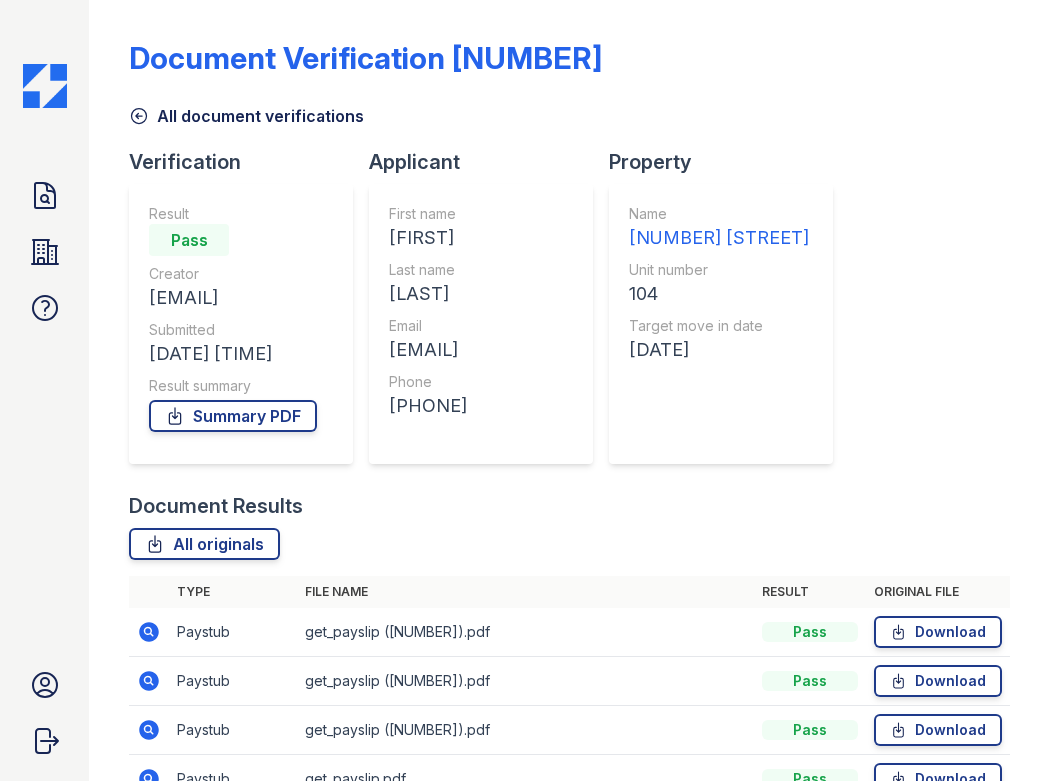 scroll, scrollTop: 0, scrollLeft: 0, axis: both 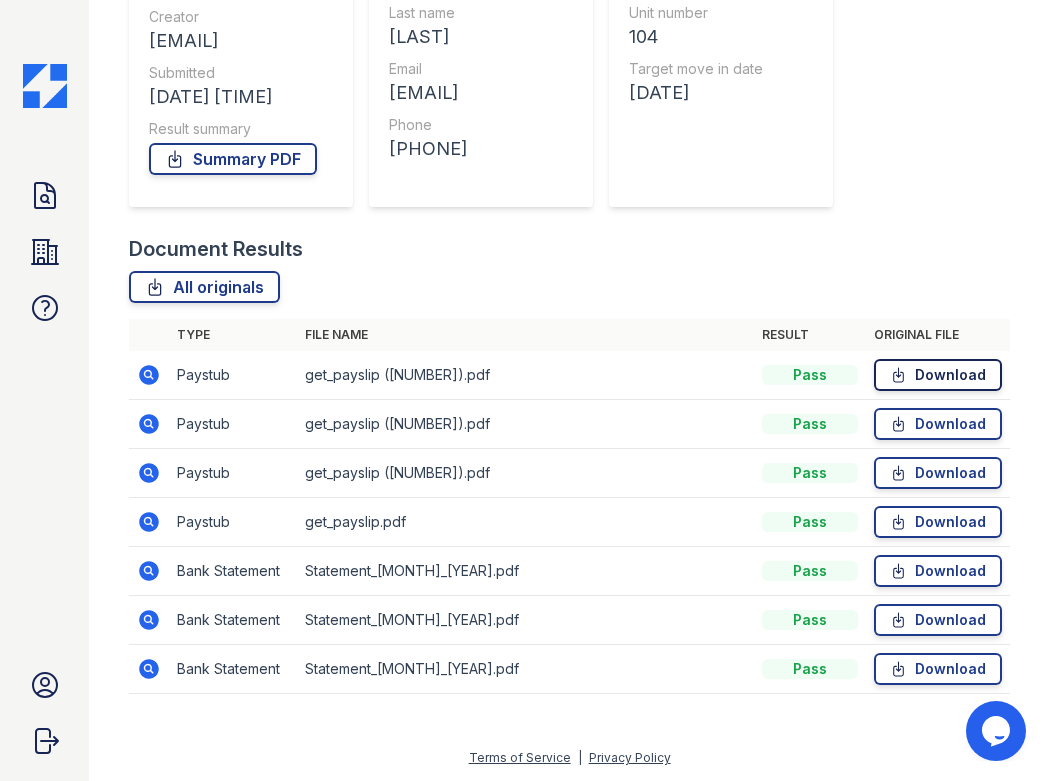 click 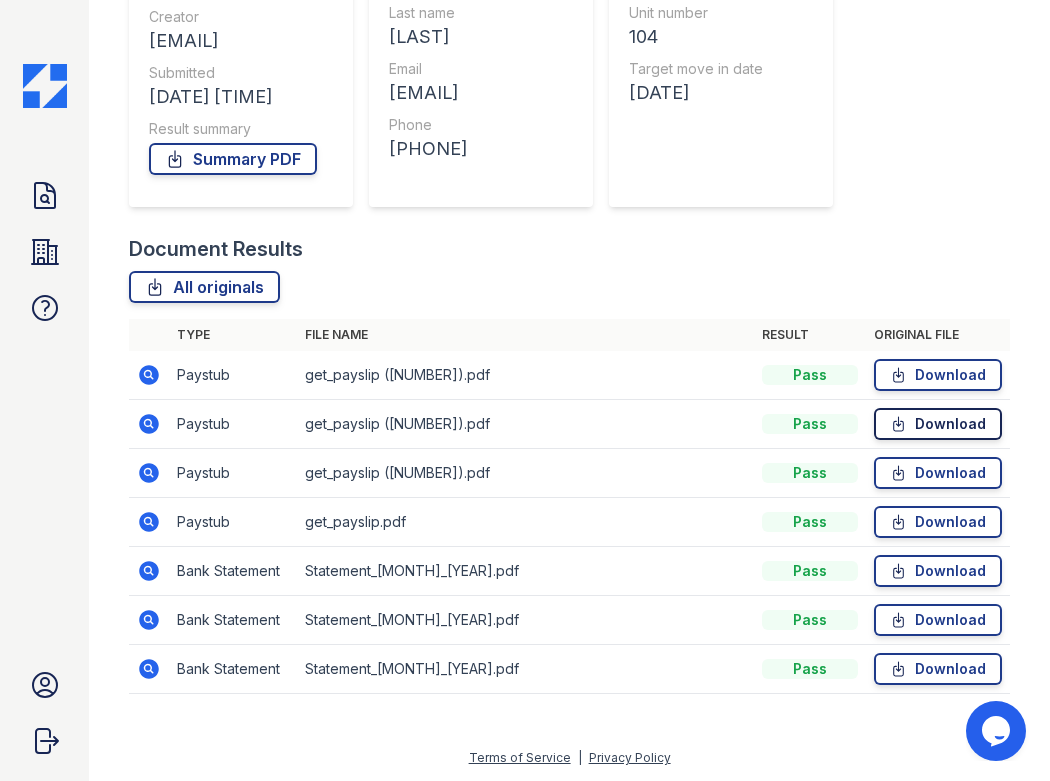 click 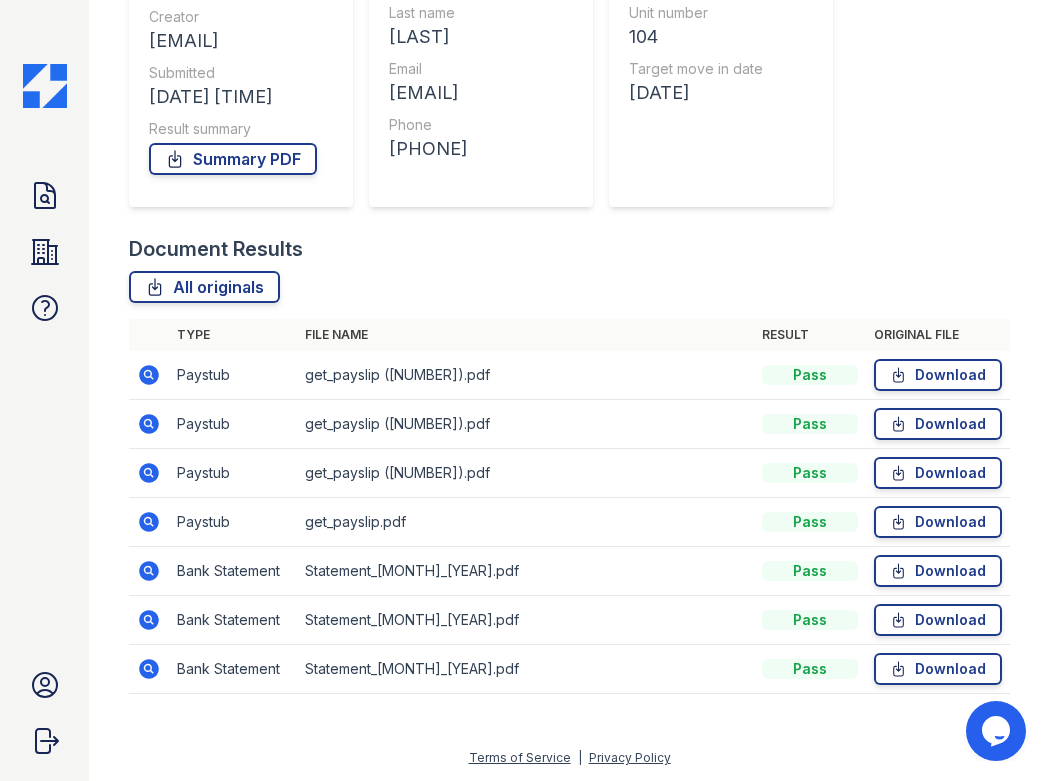 drag, startPoint x: 880, startPoint y: 474, endPoint x: 790, endPoint y: 440, distance: 96.20811 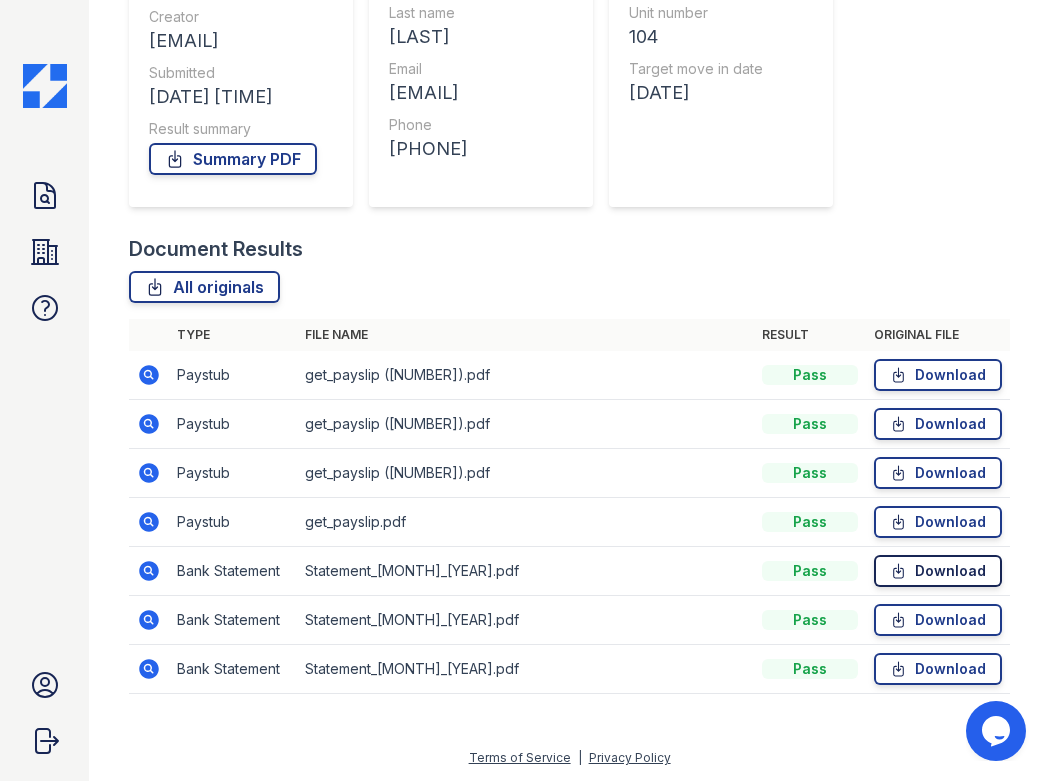 click 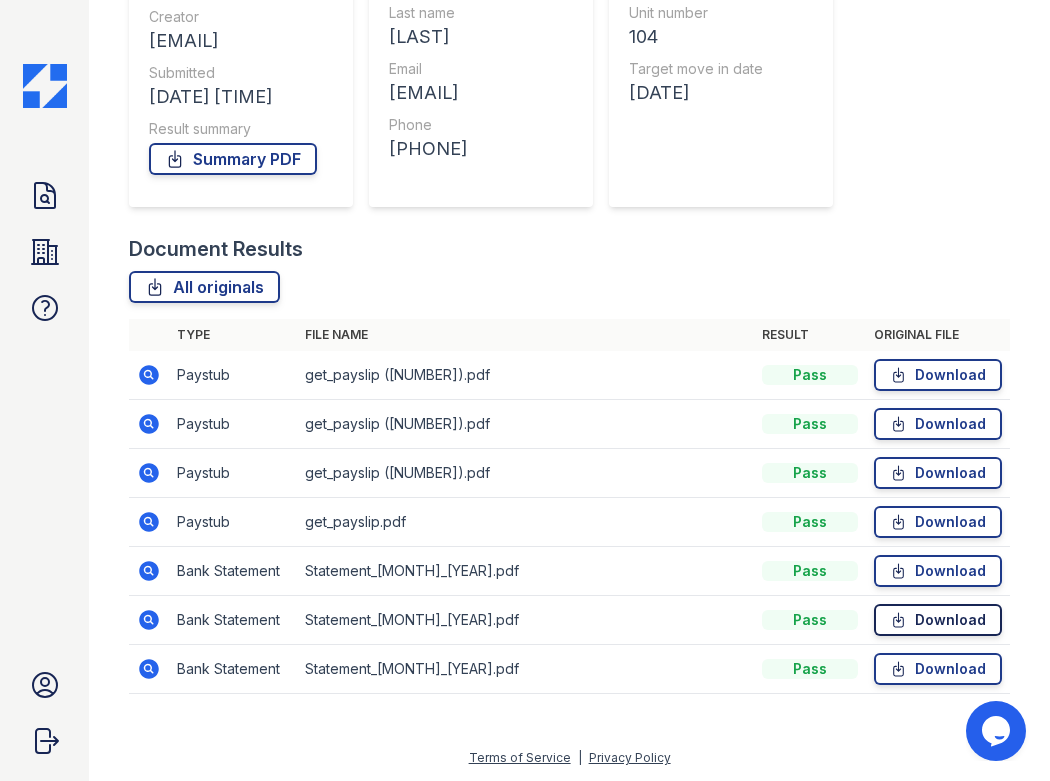 click 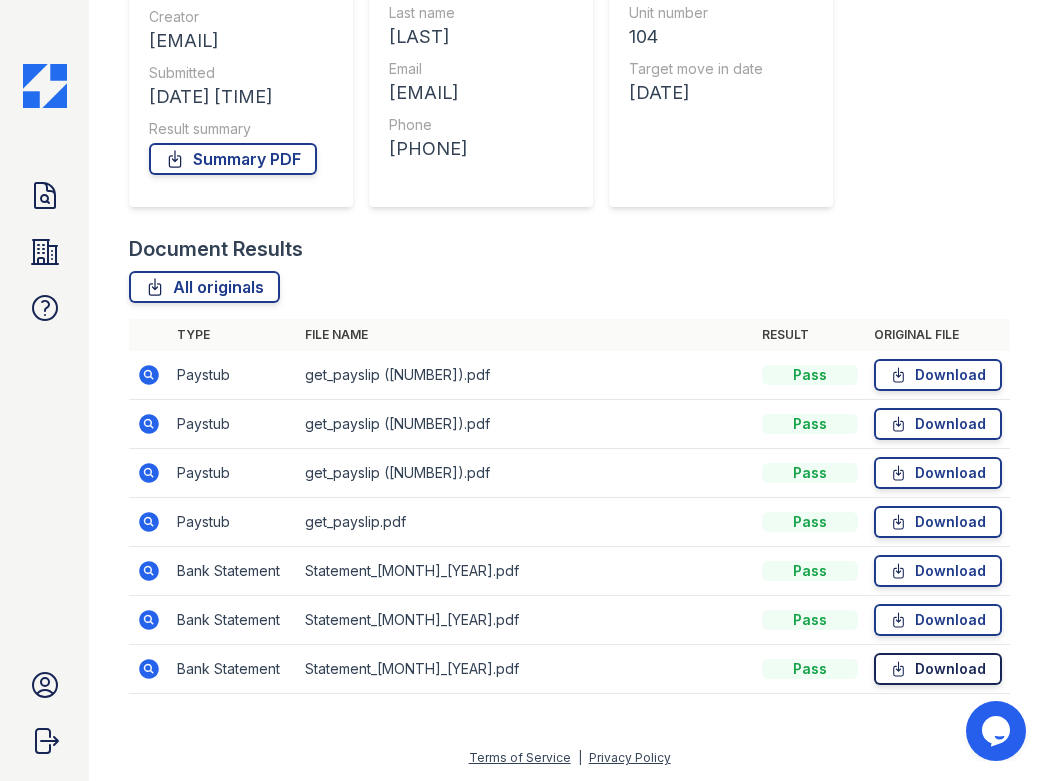 click 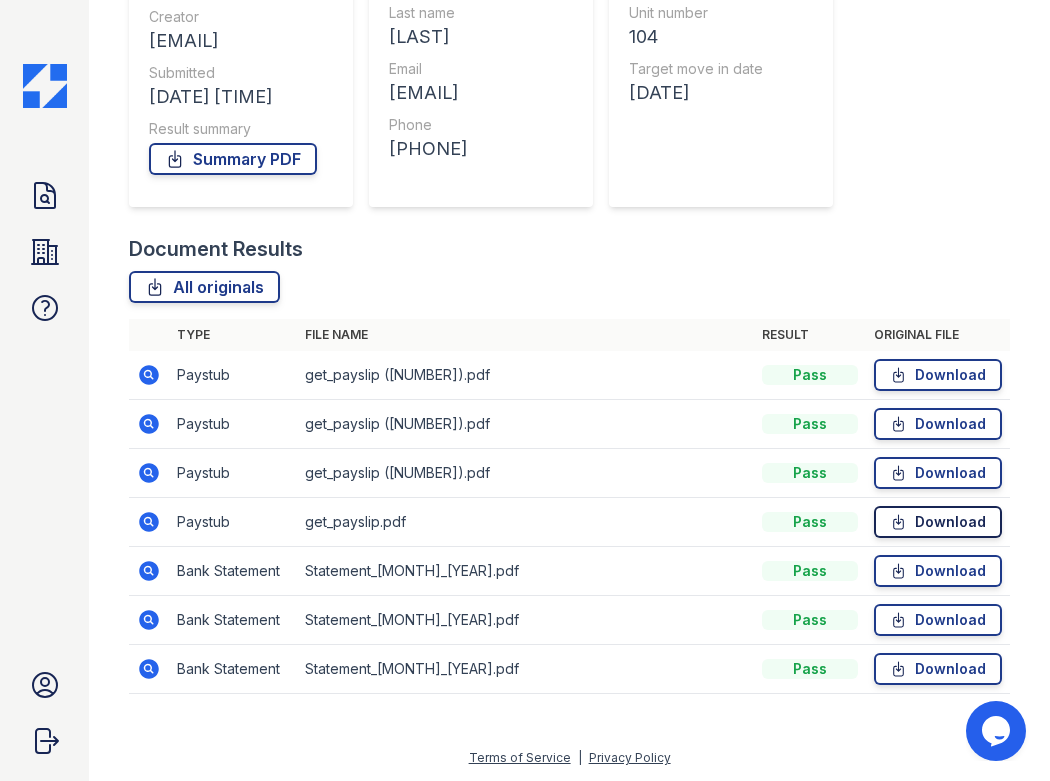 click 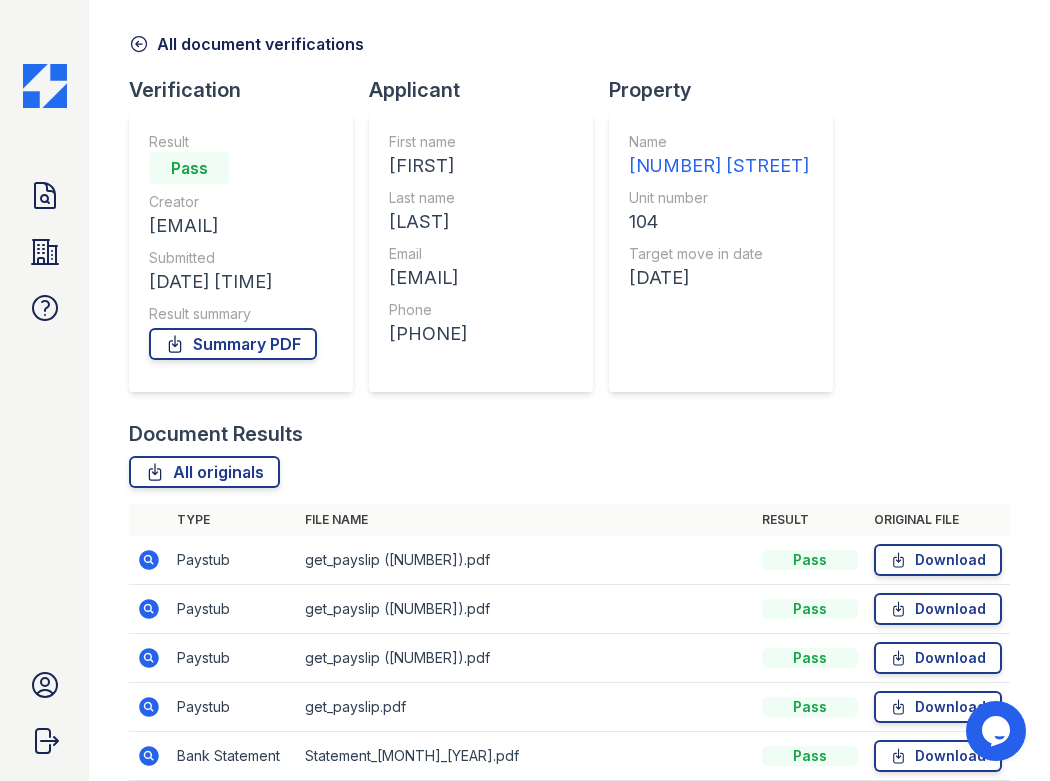 scroll, scrollTop: 0, scrollLeft: 0, axis: both 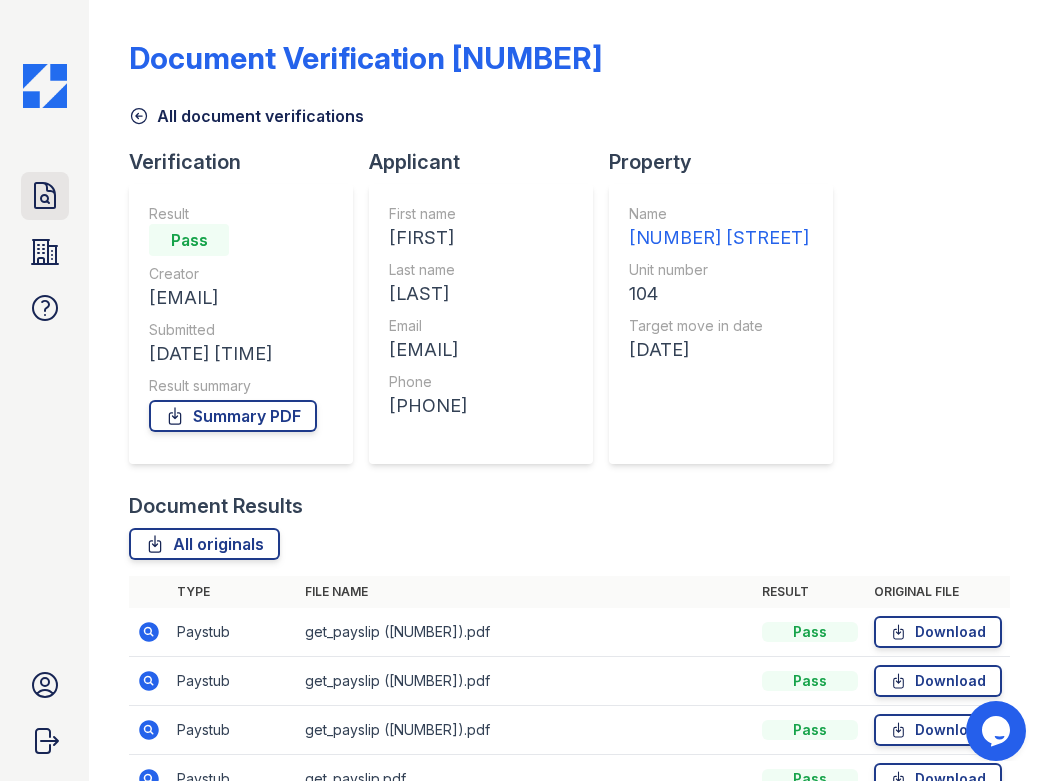 click 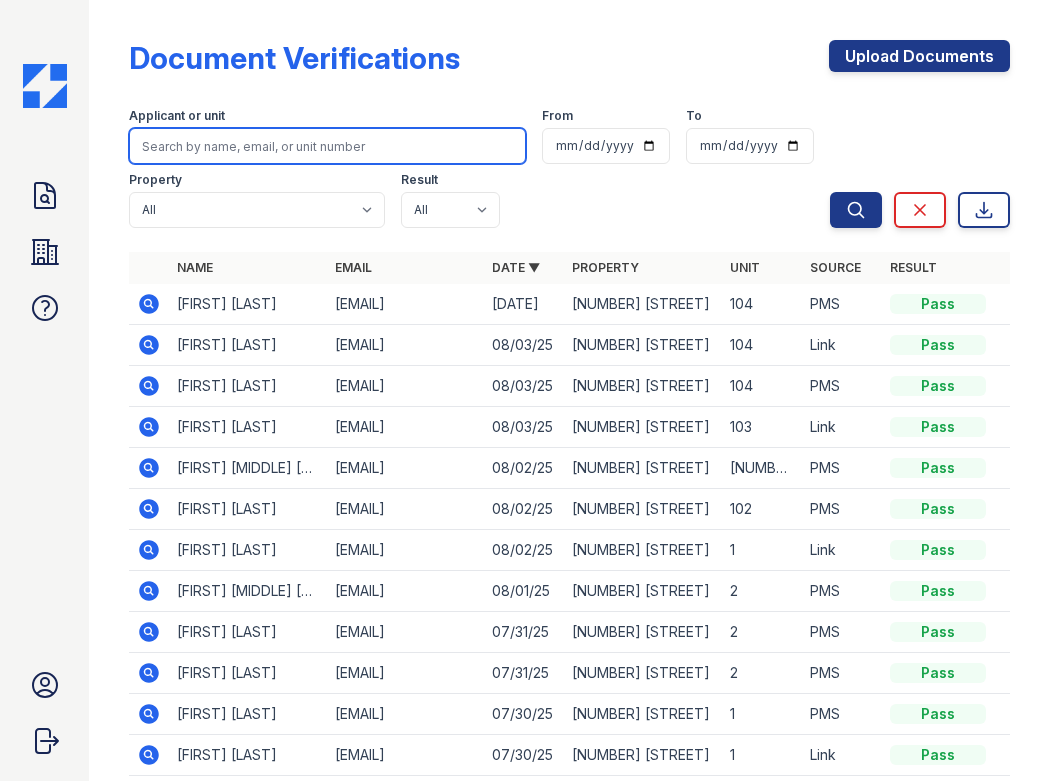 click at bounding box center (327, 146) 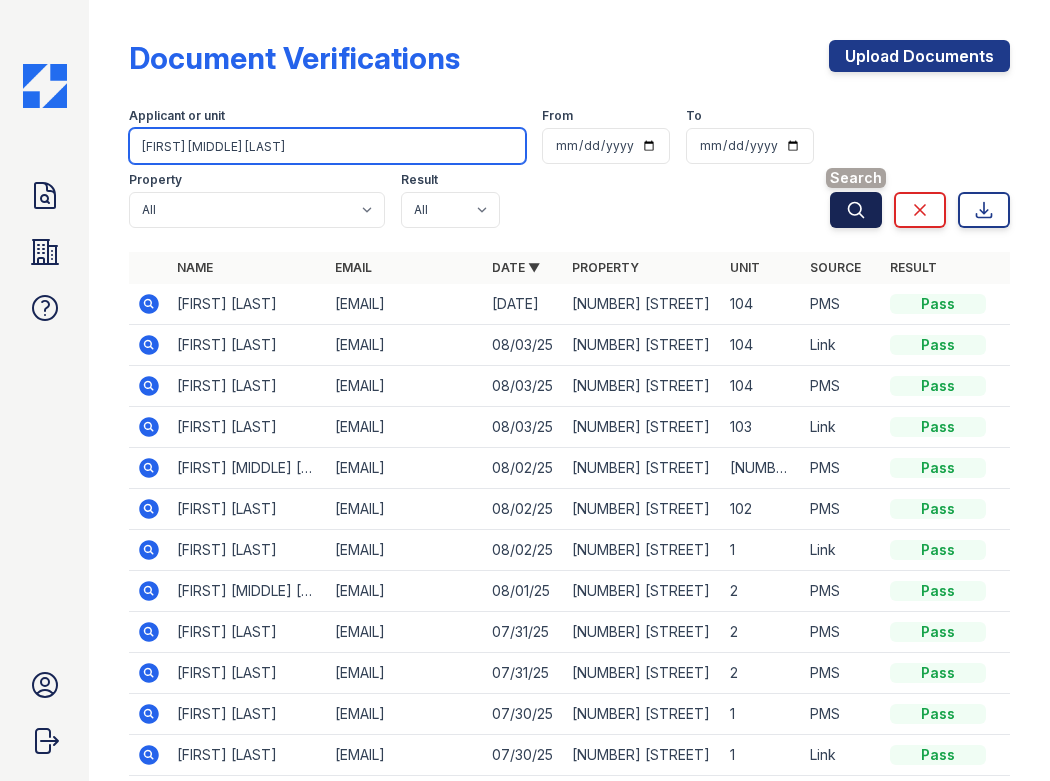 type on "Molly Murphy Adams" 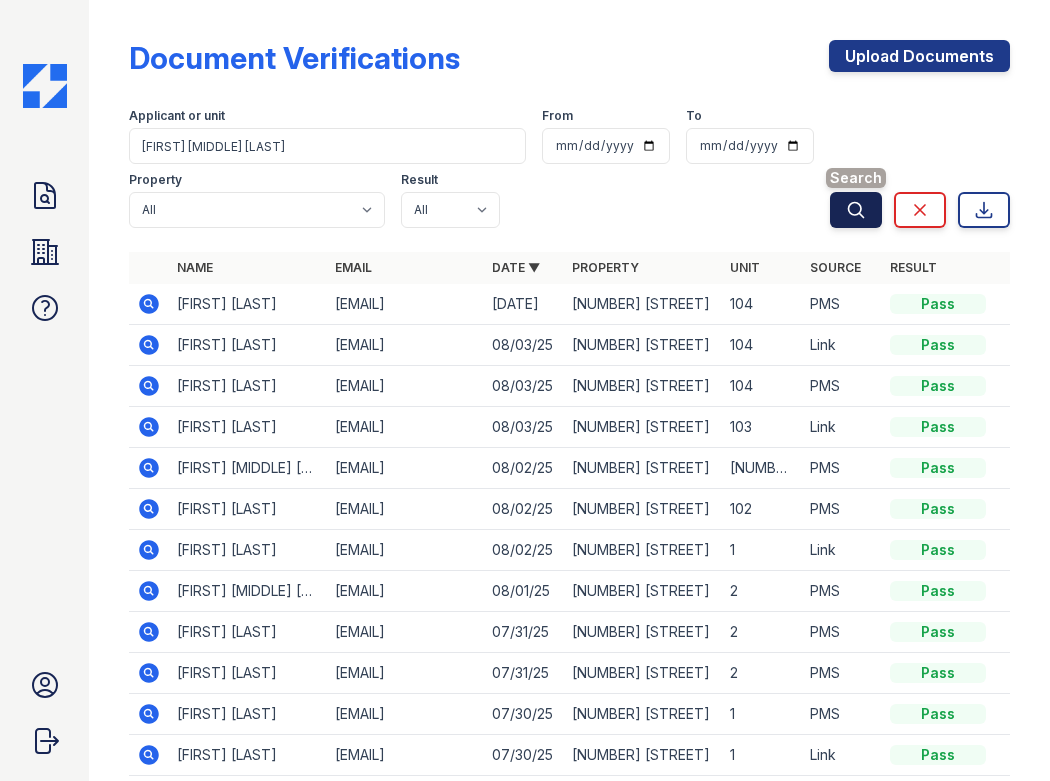 click on "Search" at bounding box center [856, 210] 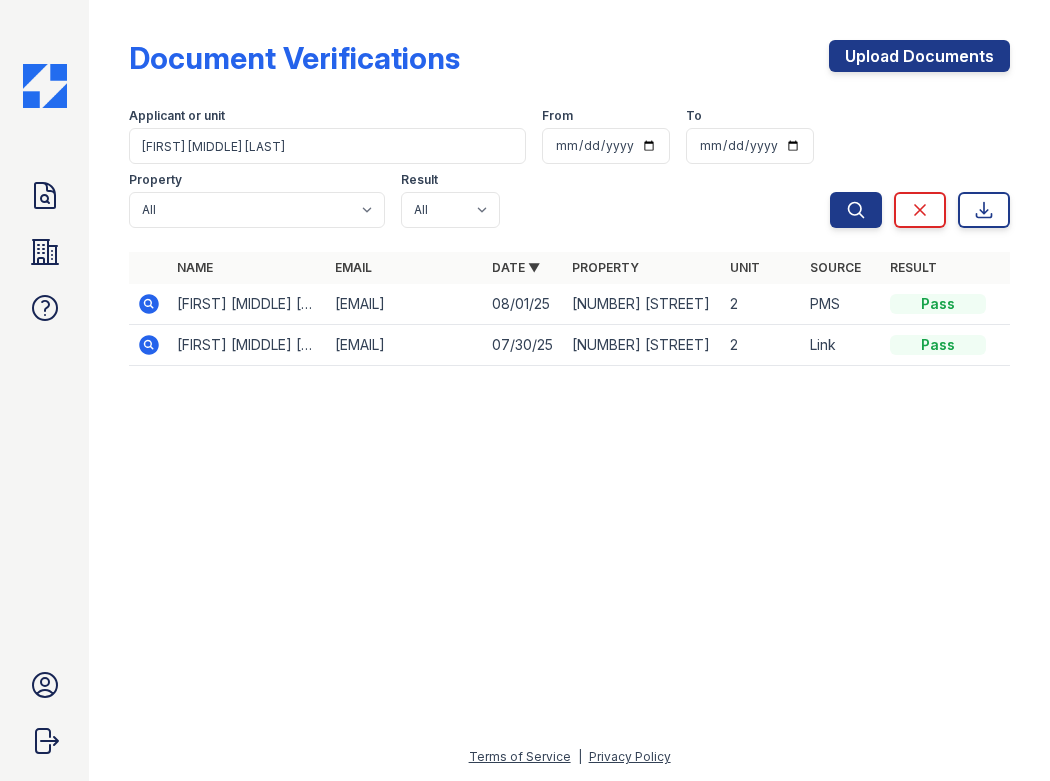 click 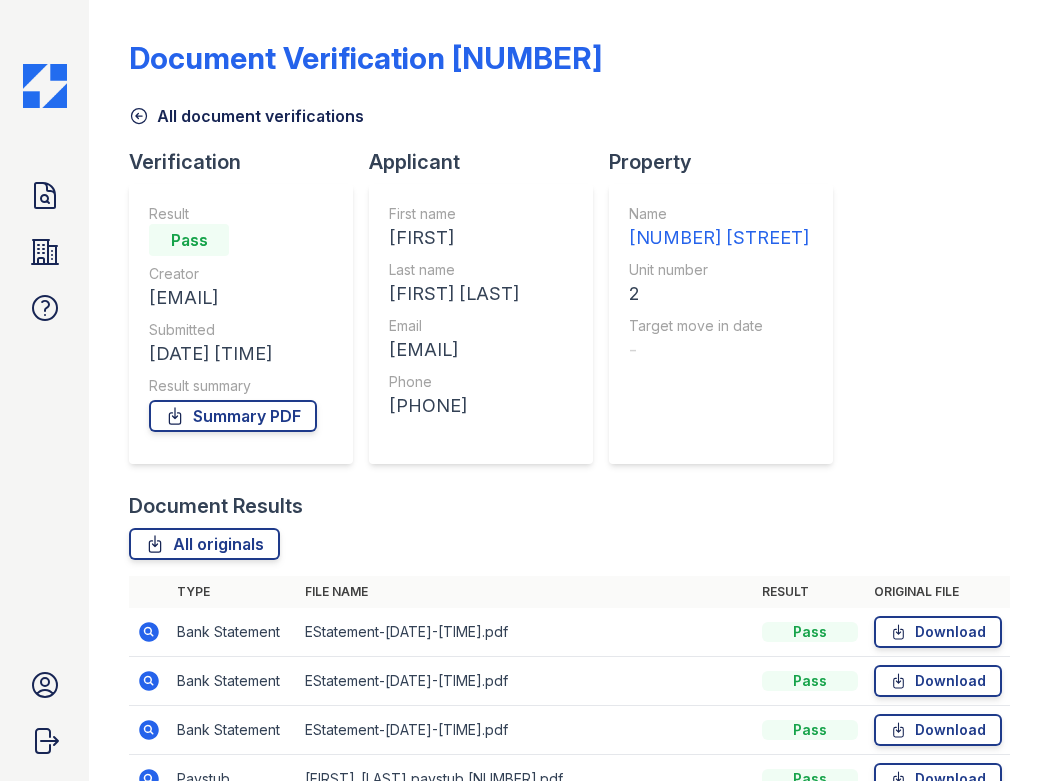 scroll, scrollTop: 0, scrollLeft: 0, axis: both 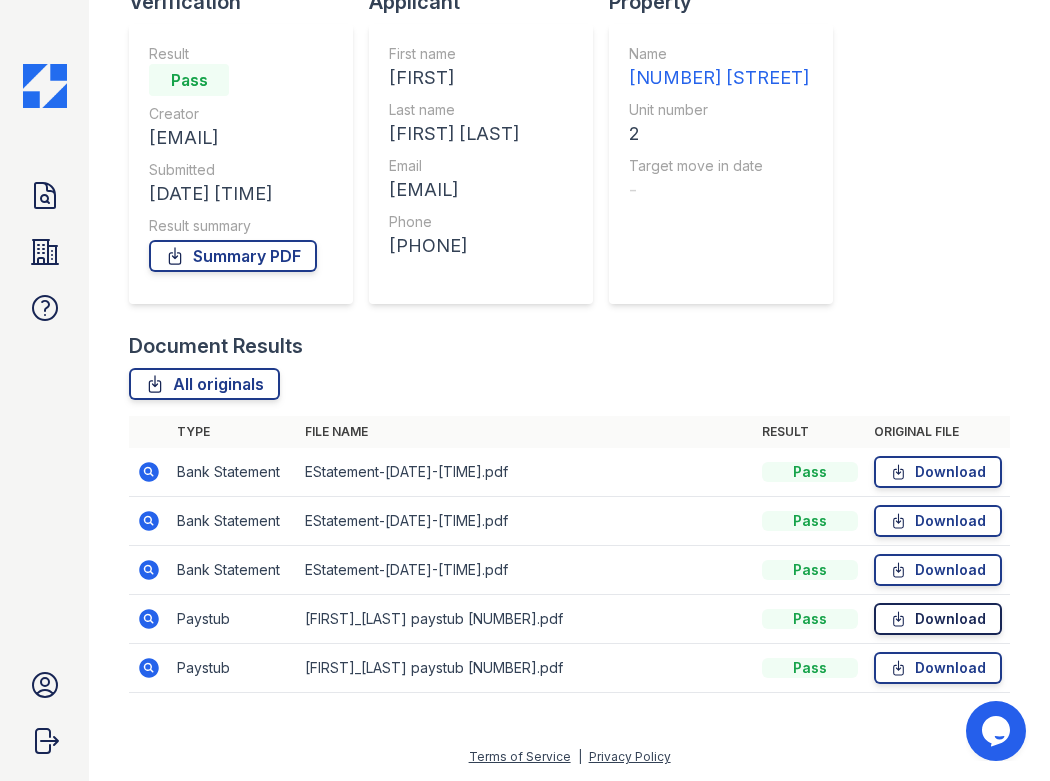 click 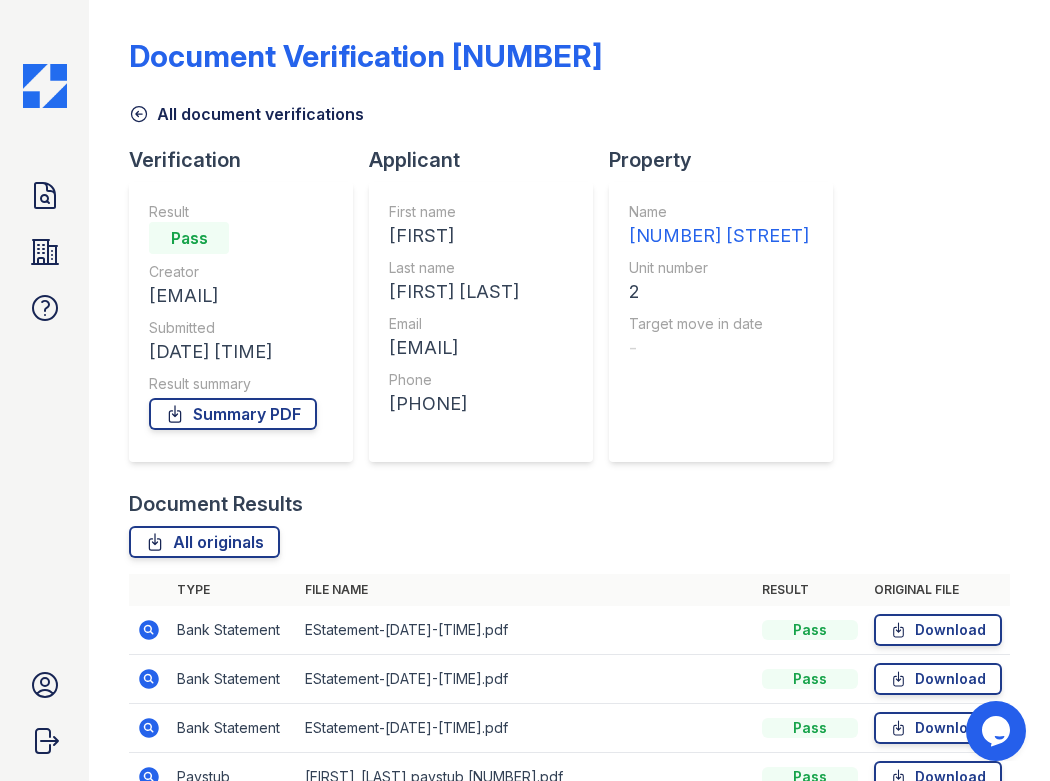 scroll, scrollTop: 0, scrollLeft: 0, axis: both 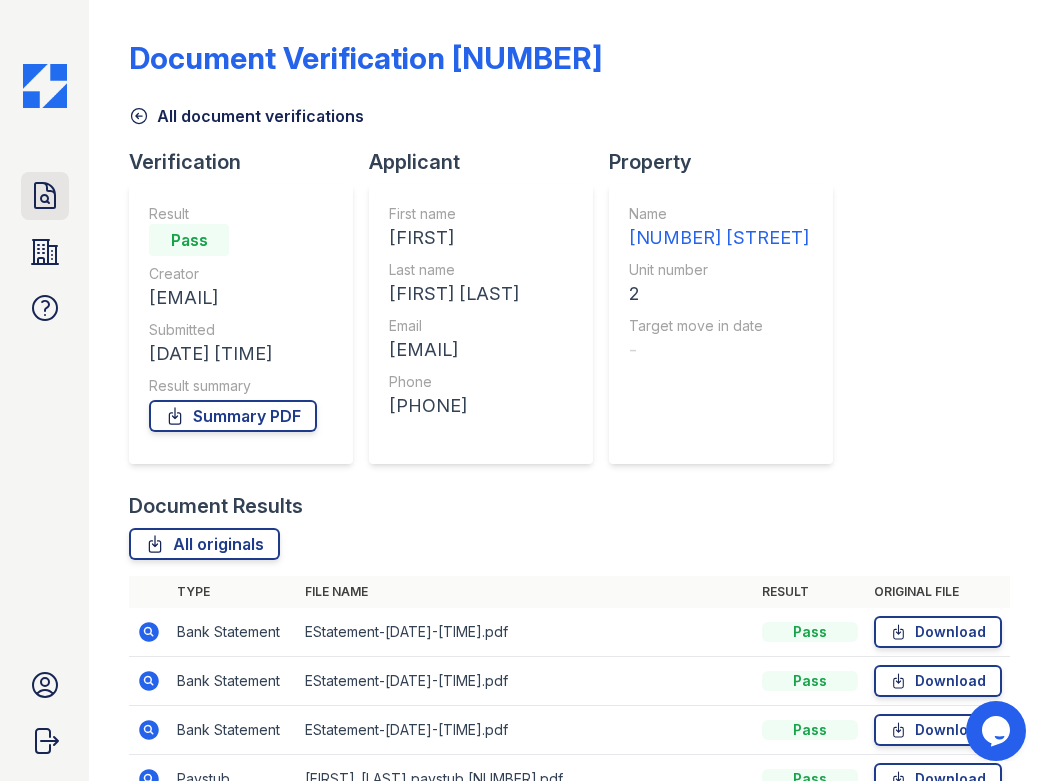 click 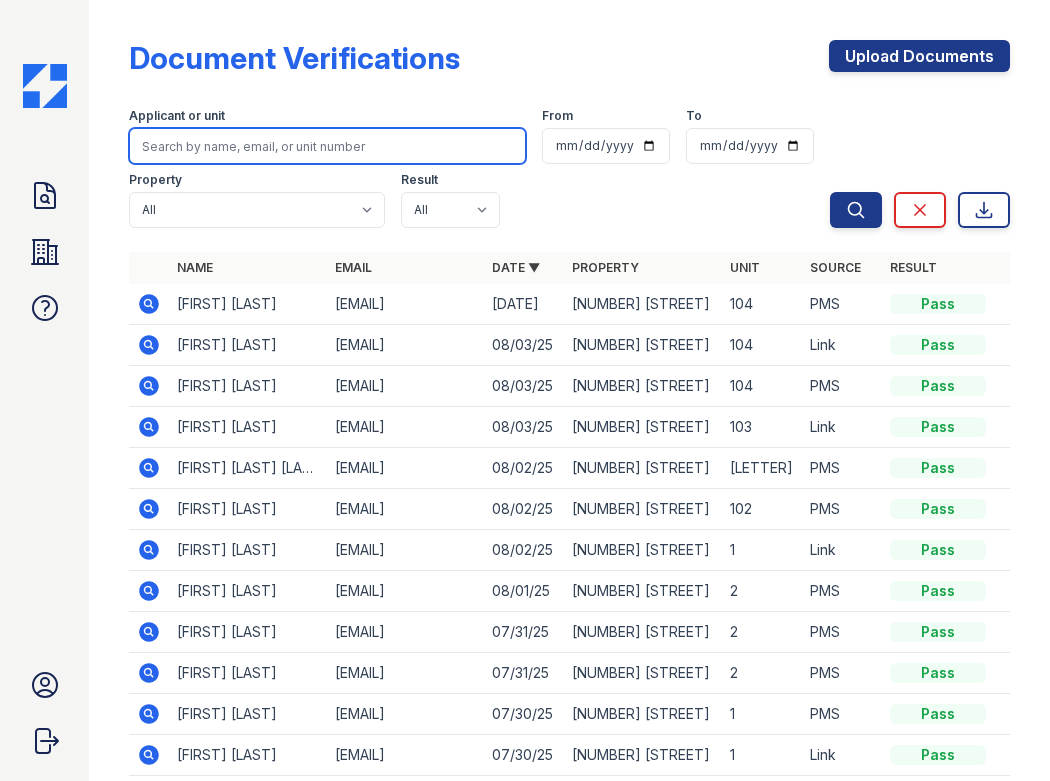 click at bounding box center (327, 146) 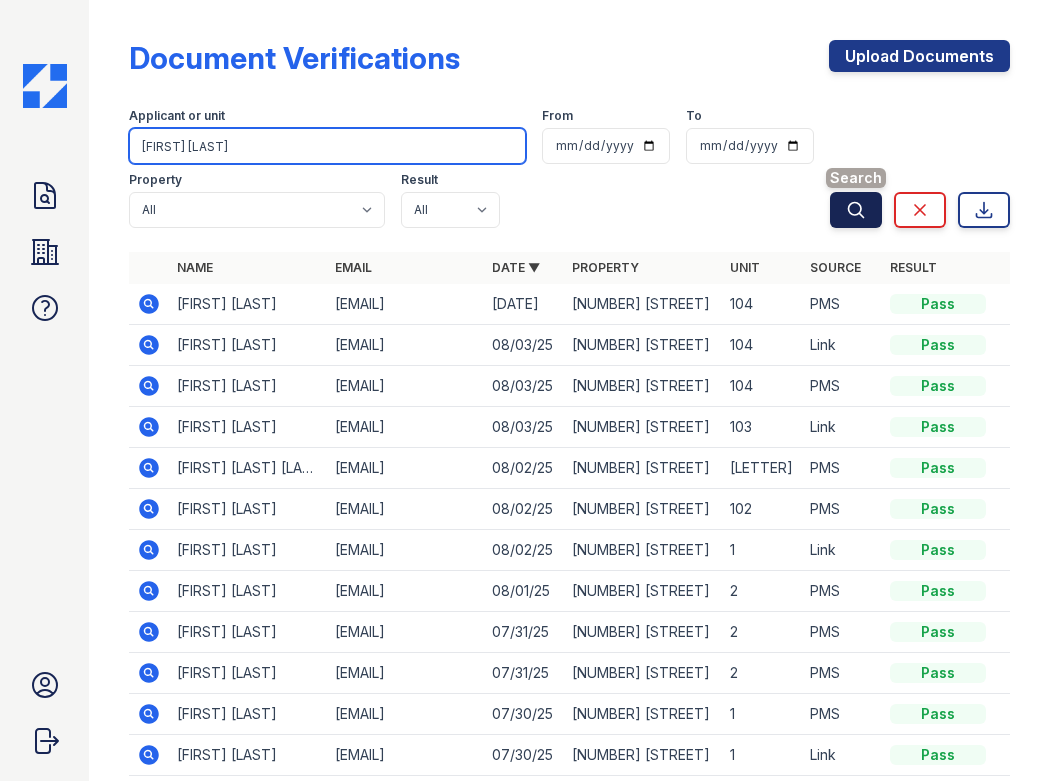 type on "Natalia Maczka" 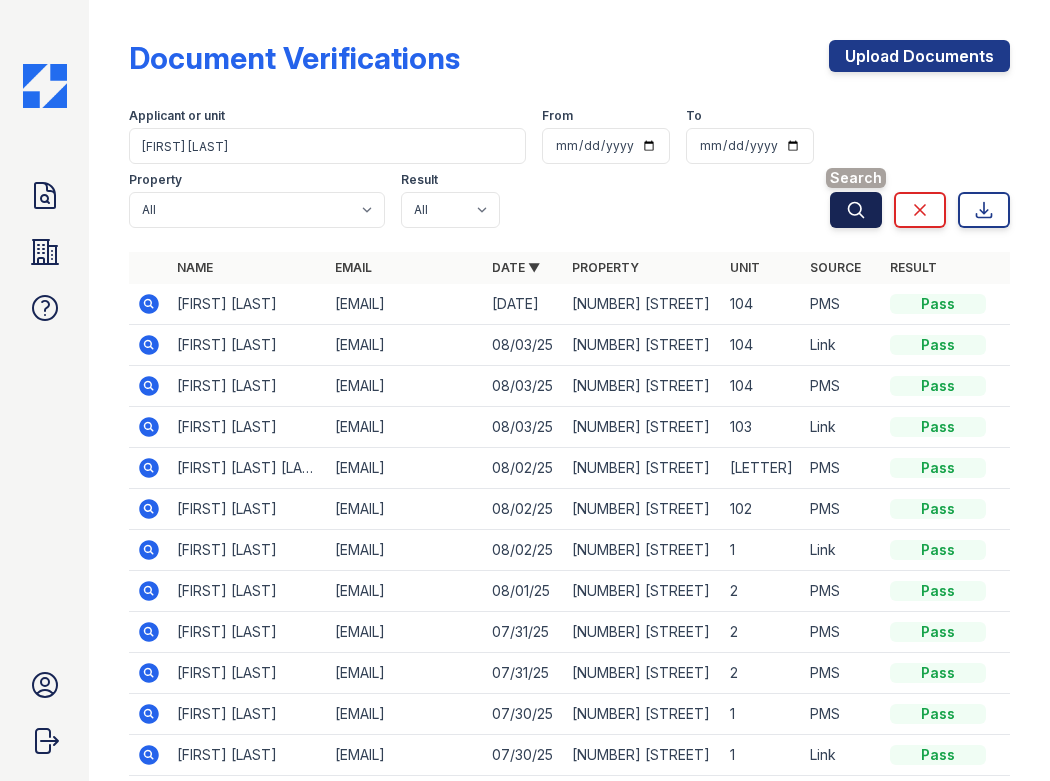 drag, startPoint x: 846, startPoint y: 216, endPoint x: 835, endPoint y: 219, distance: 11.401754 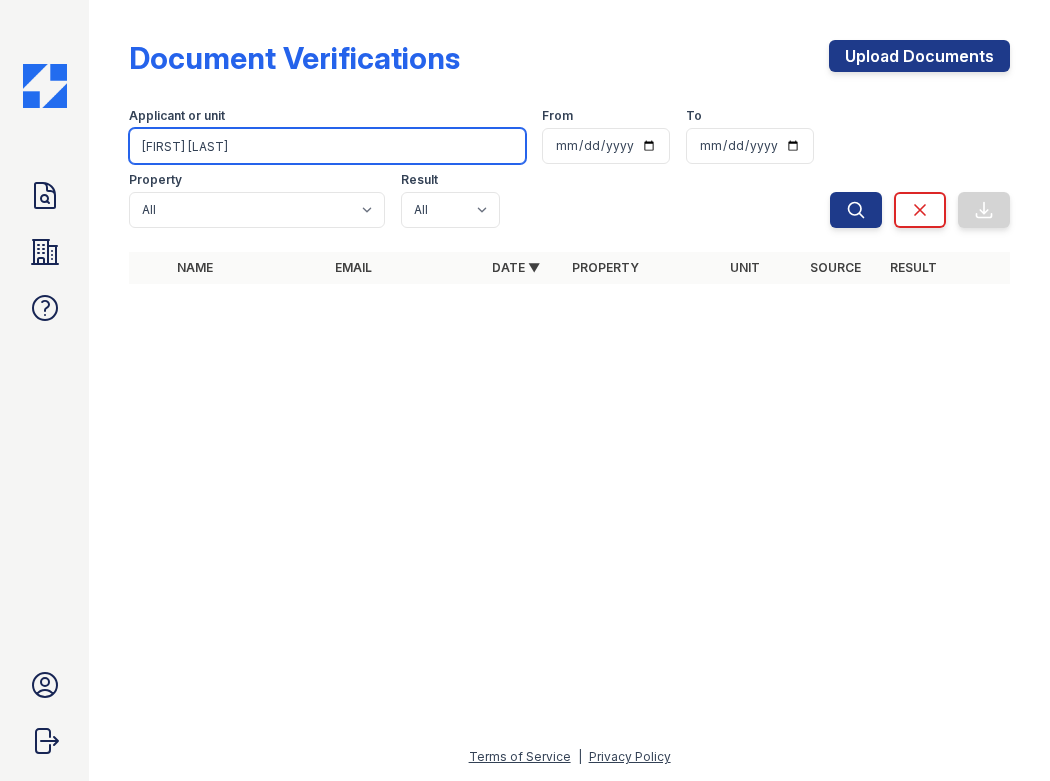drag, startPoint x: 287, startPoint y: 150, endPoint x: 109, endPoint y: 145, distance: 178.0702 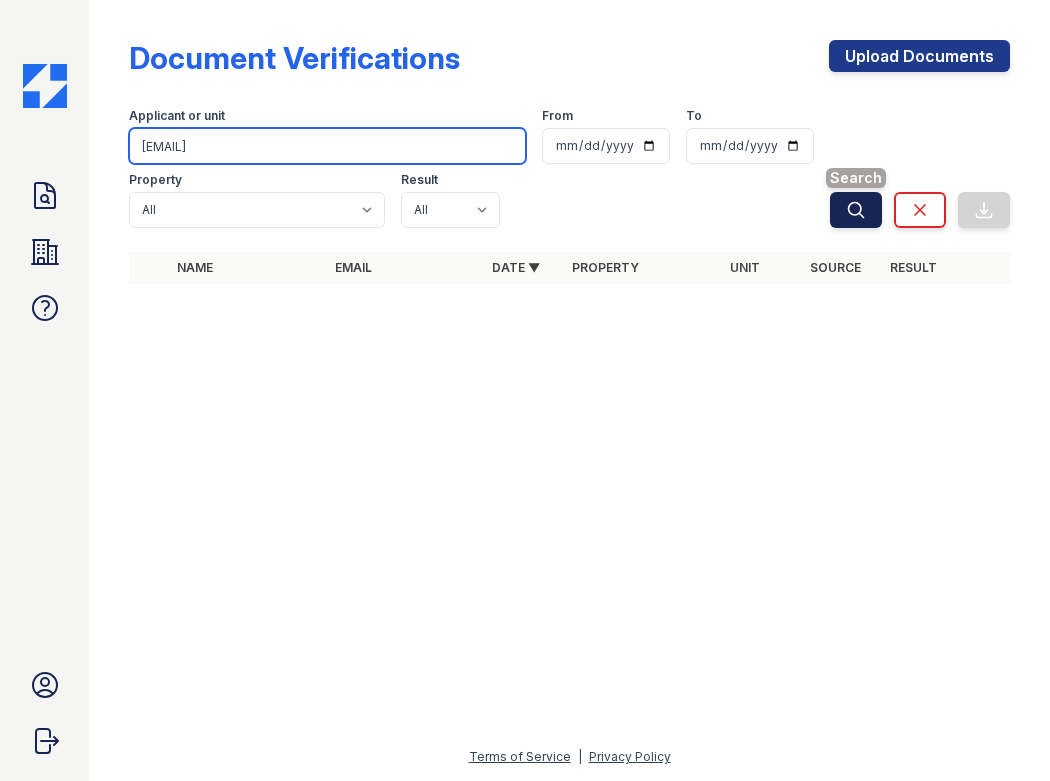 type on "natal1amaczk@gmail.com" 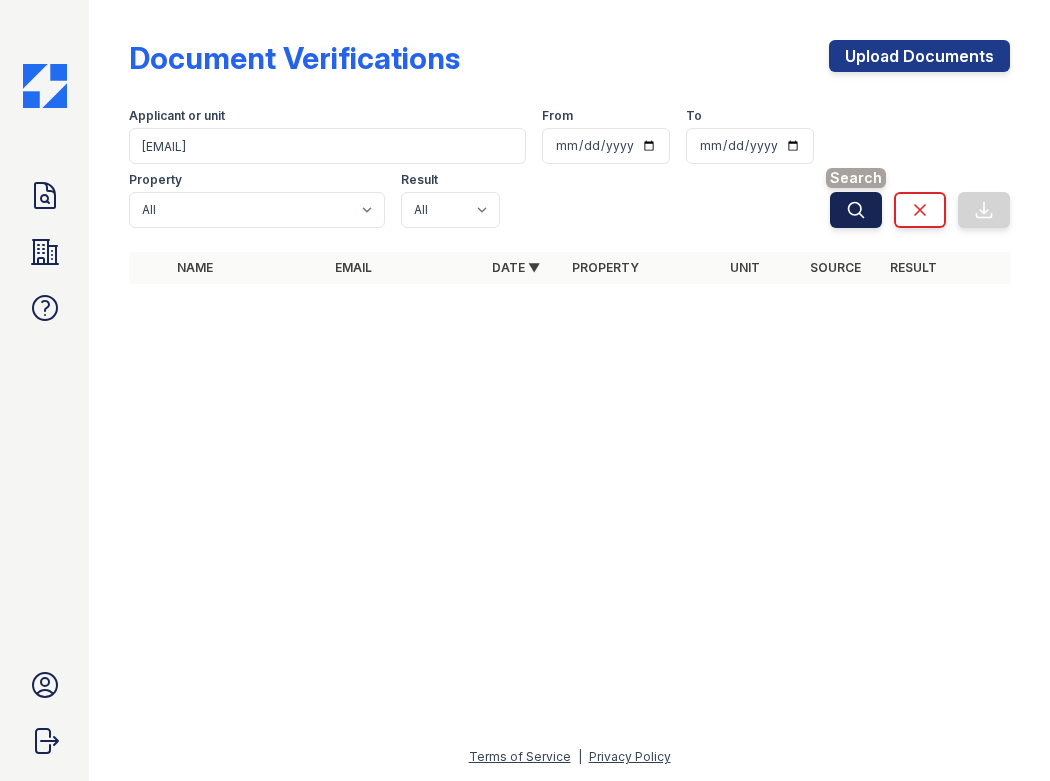 click 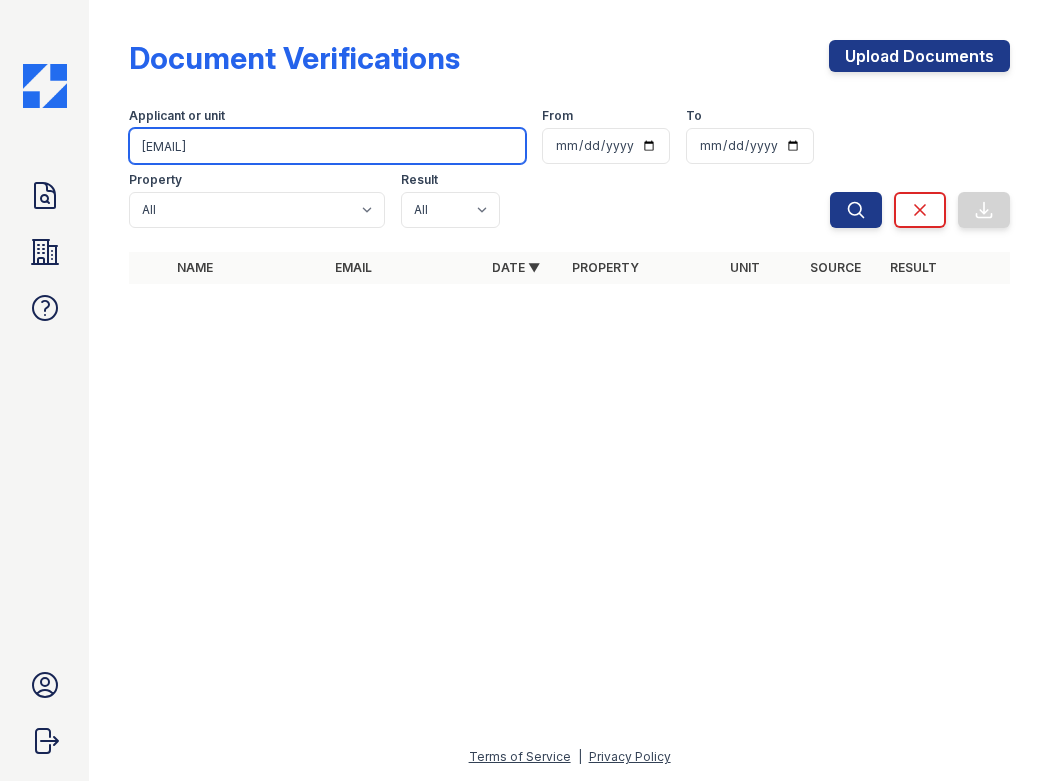 drag, startPoint x: 305, startPoint y: 149, endPoint x: -26, endPoint y: 147, distance: 331.00604 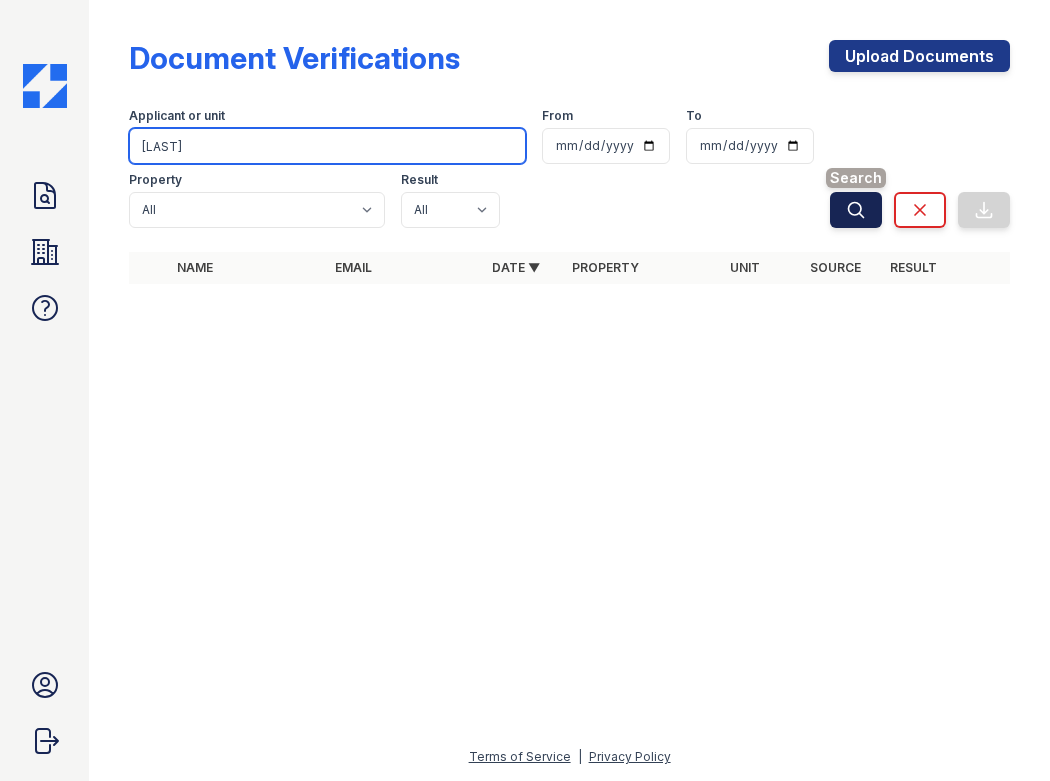 type on "Maczka" 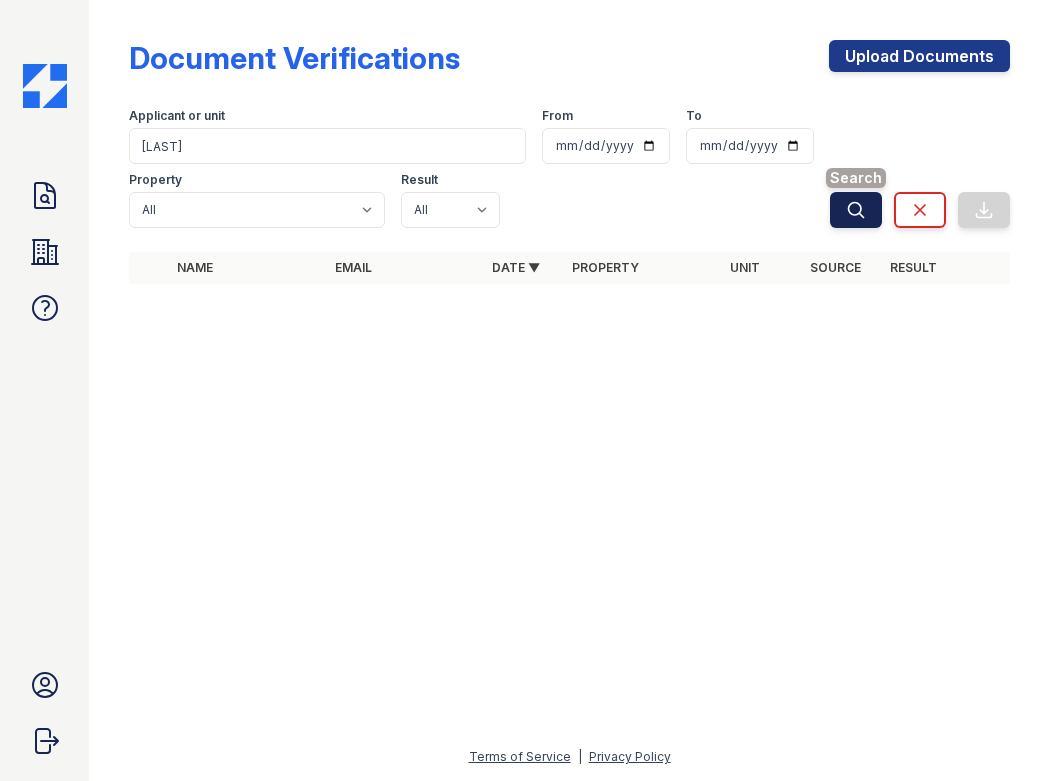 click 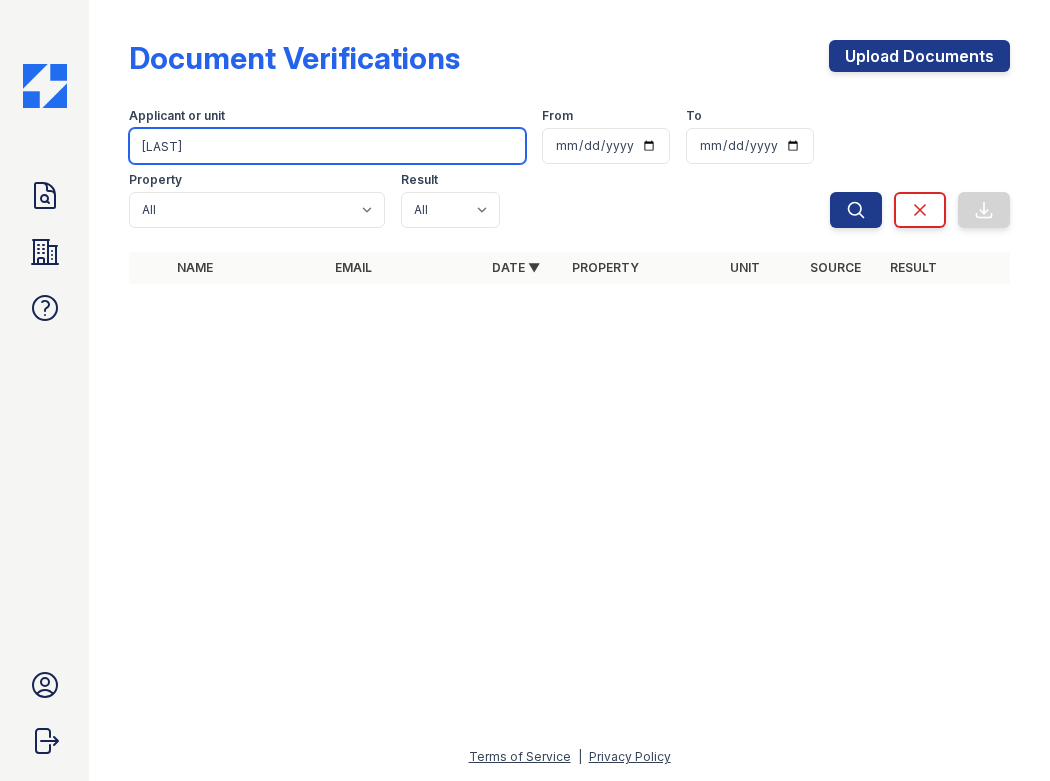 drag, startPoint x: 216, startPoint y: 148, endPoint x: 95, endPoint y: 153, distance: 121.103264 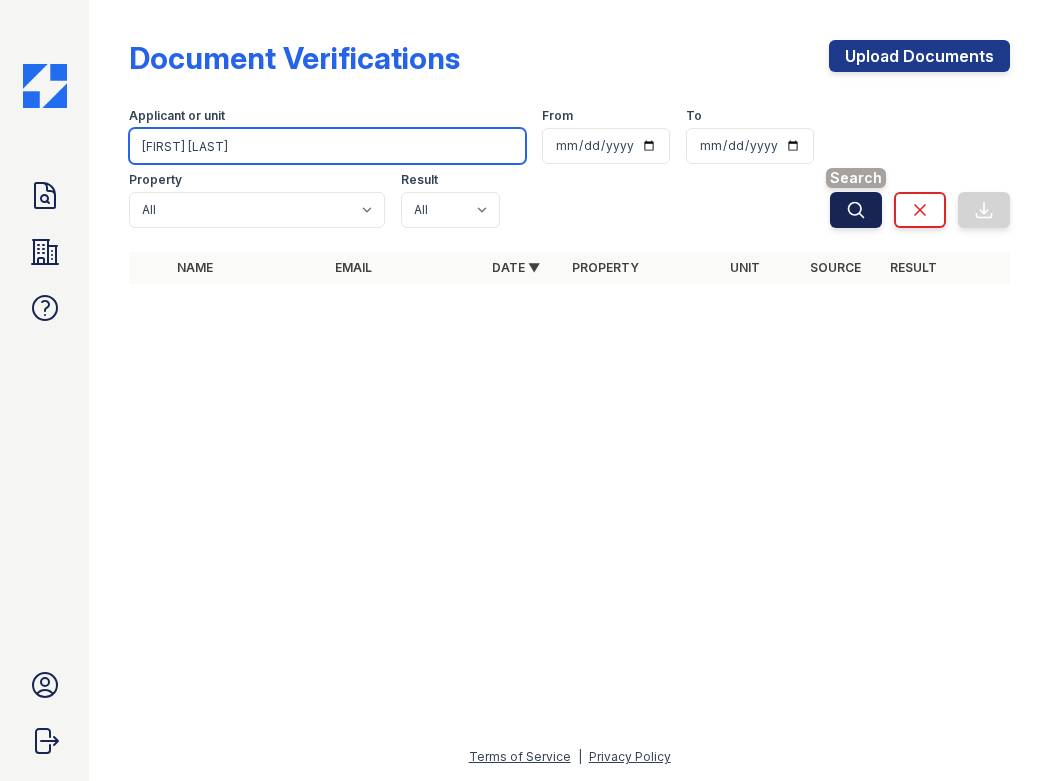 type on "Molly Murphy Adams" 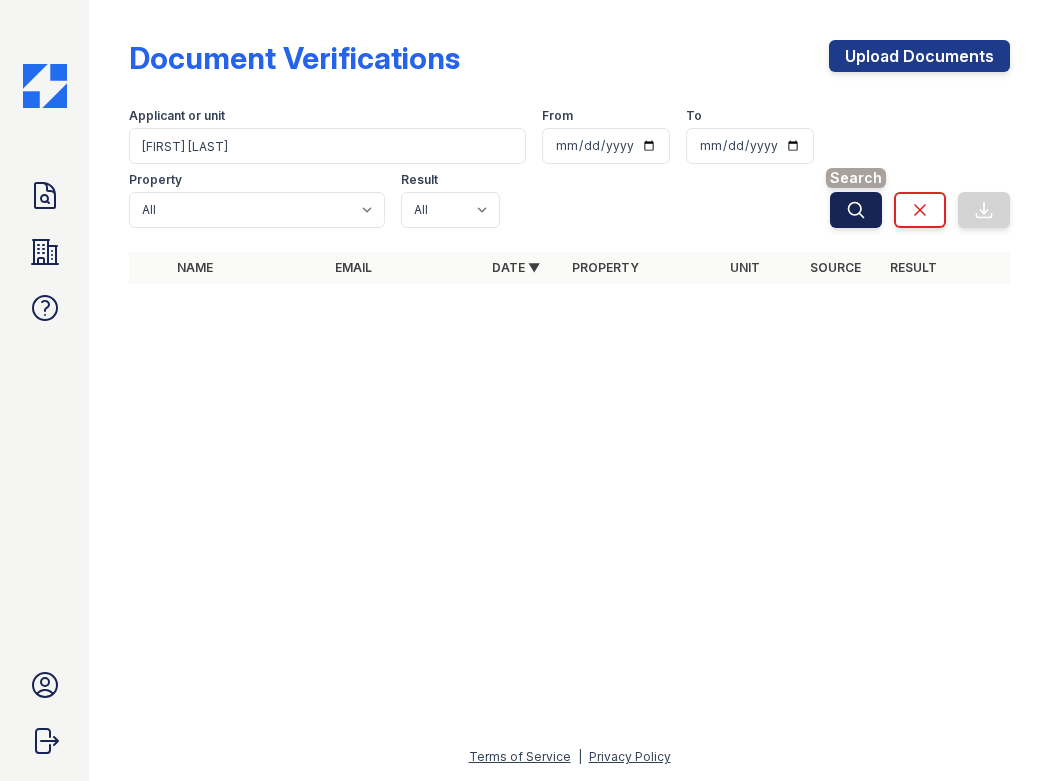 click on "Search" at bounding box center [856, 210] 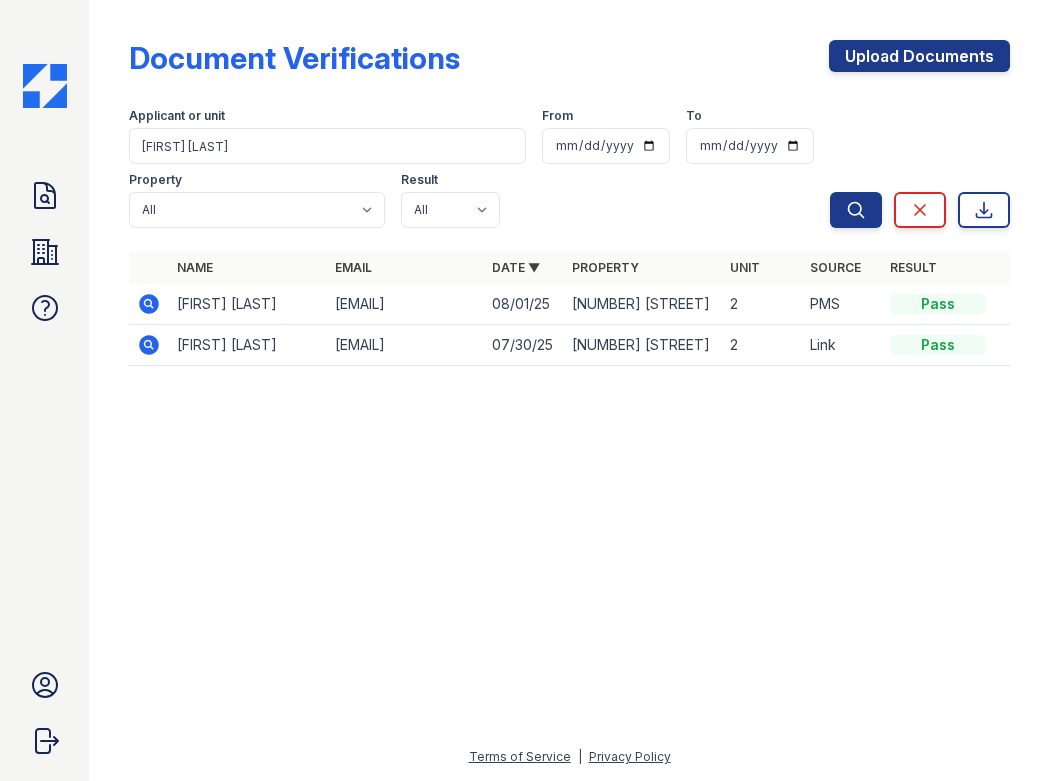 click 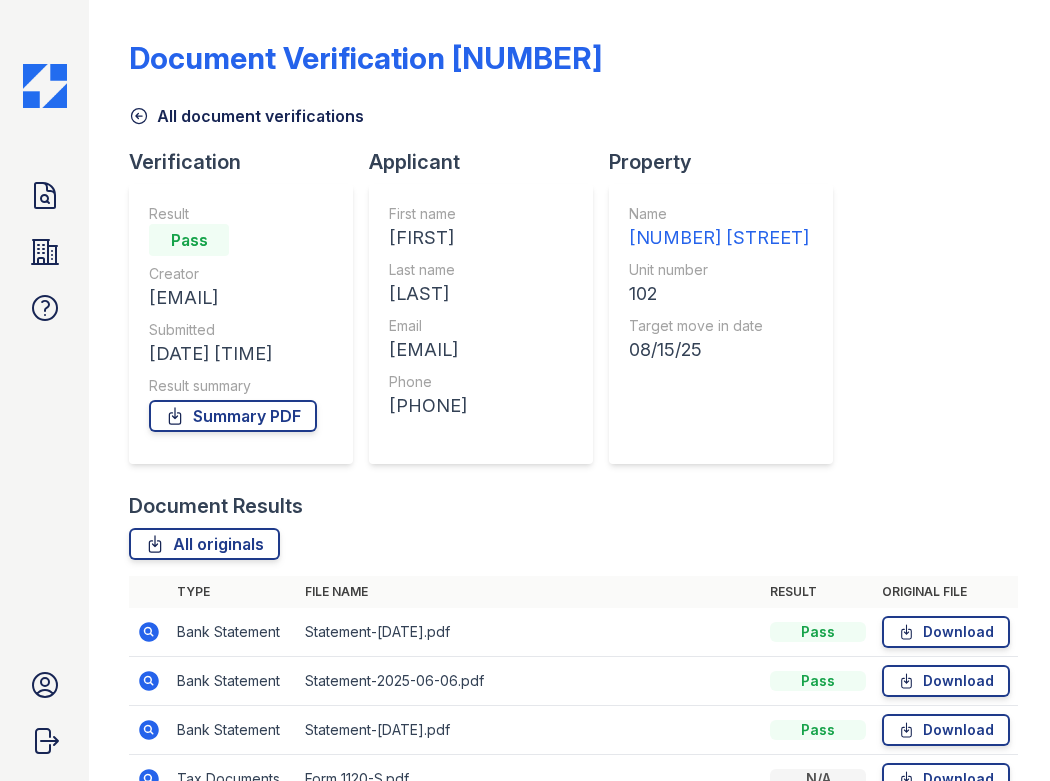 scroll, scrollTop: 0, scrollLeft: 0, axis: both 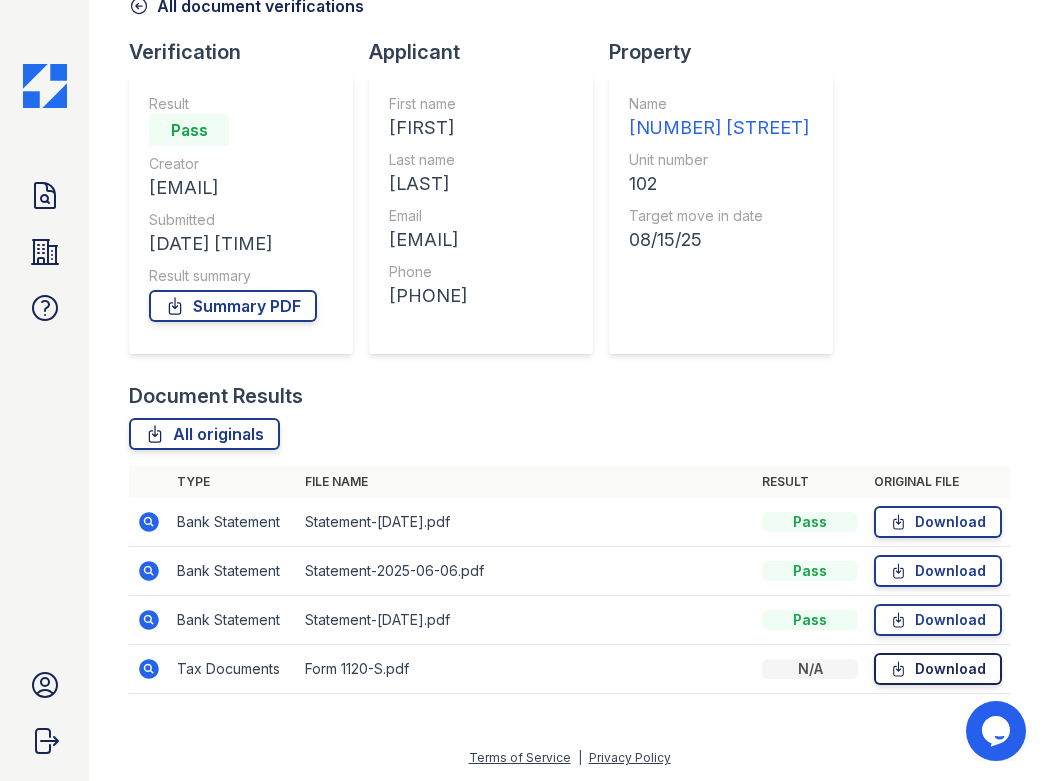 click 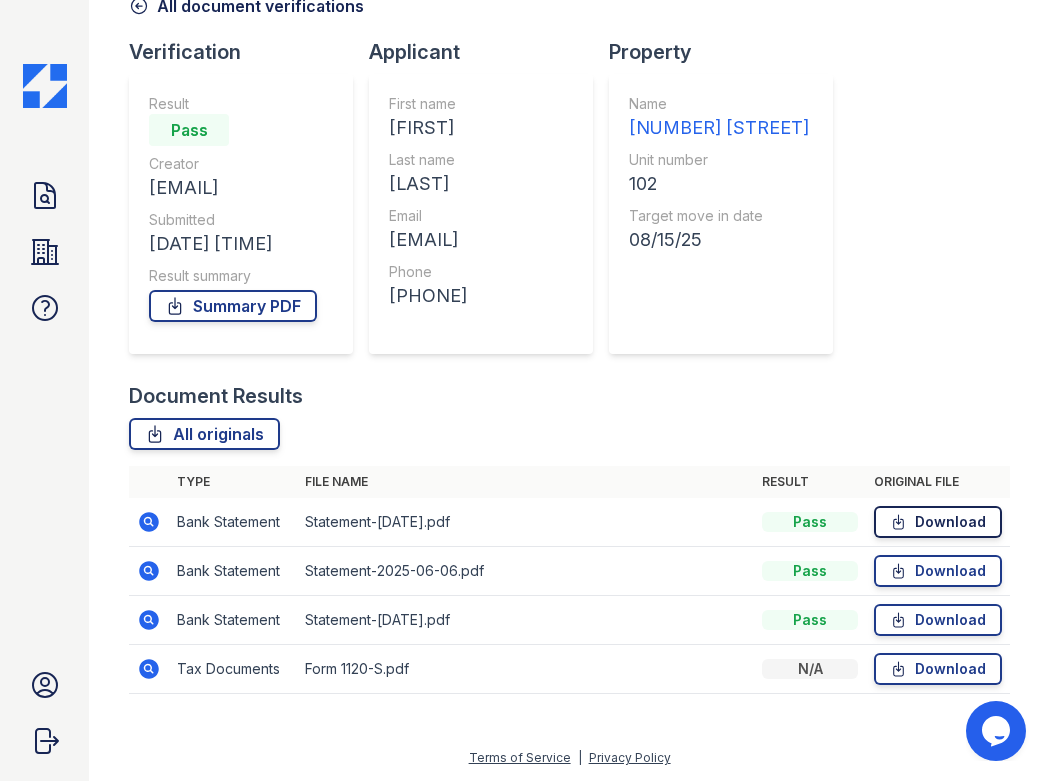 click 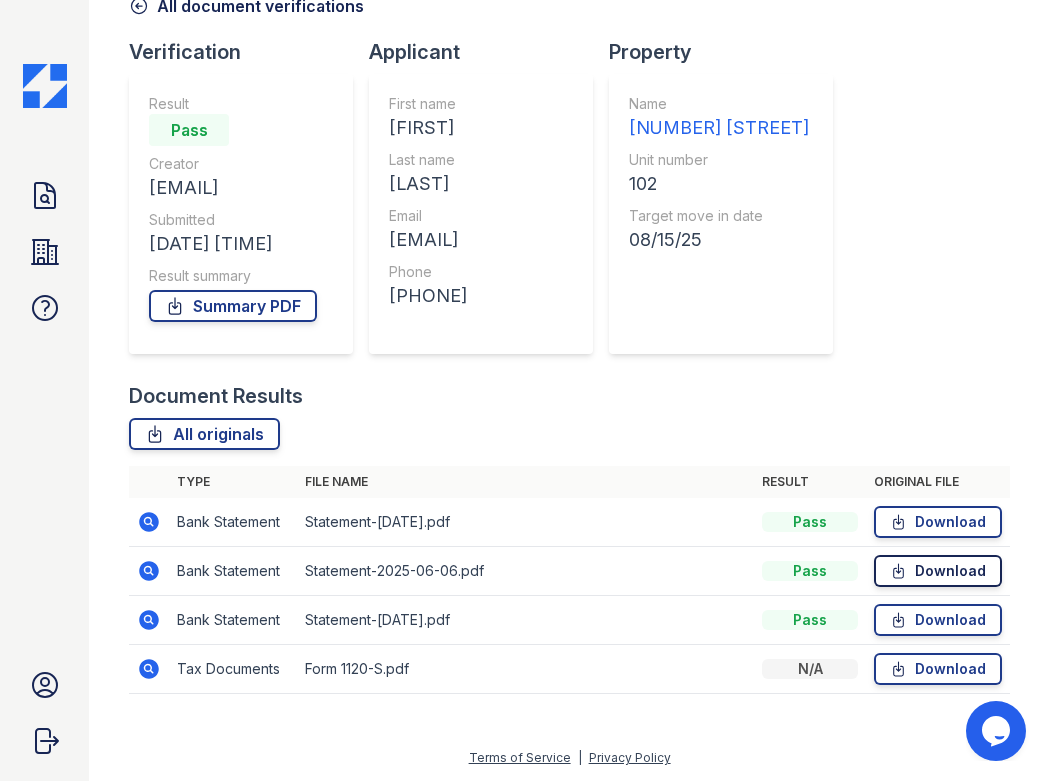 click 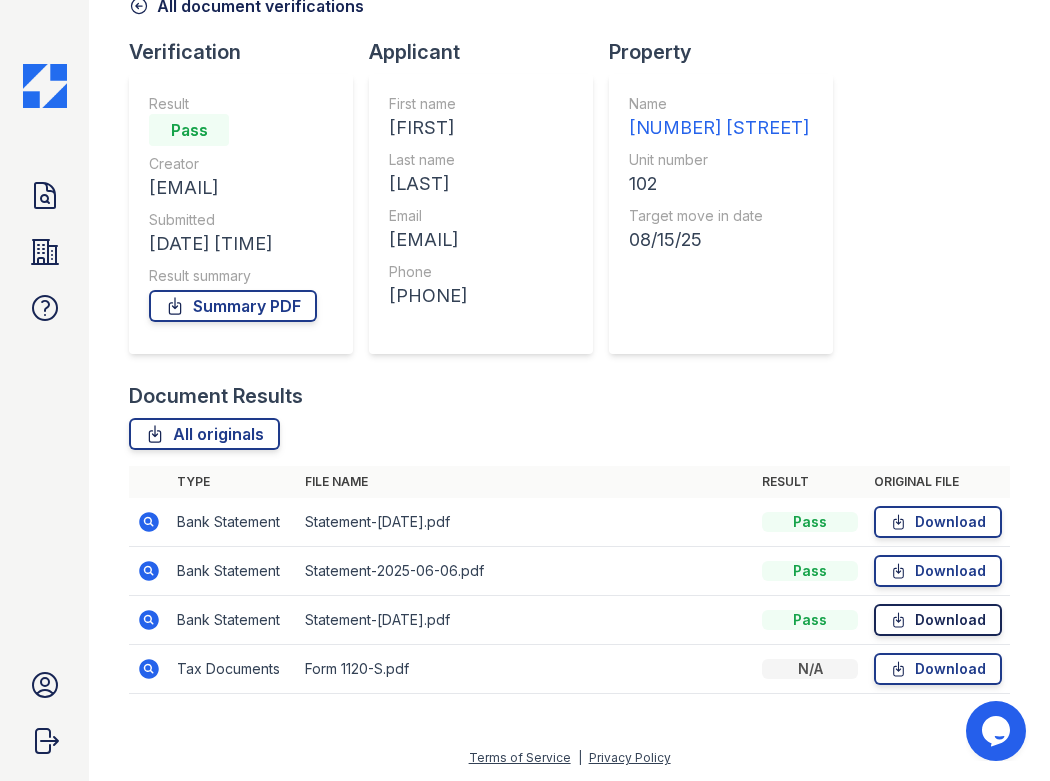 click 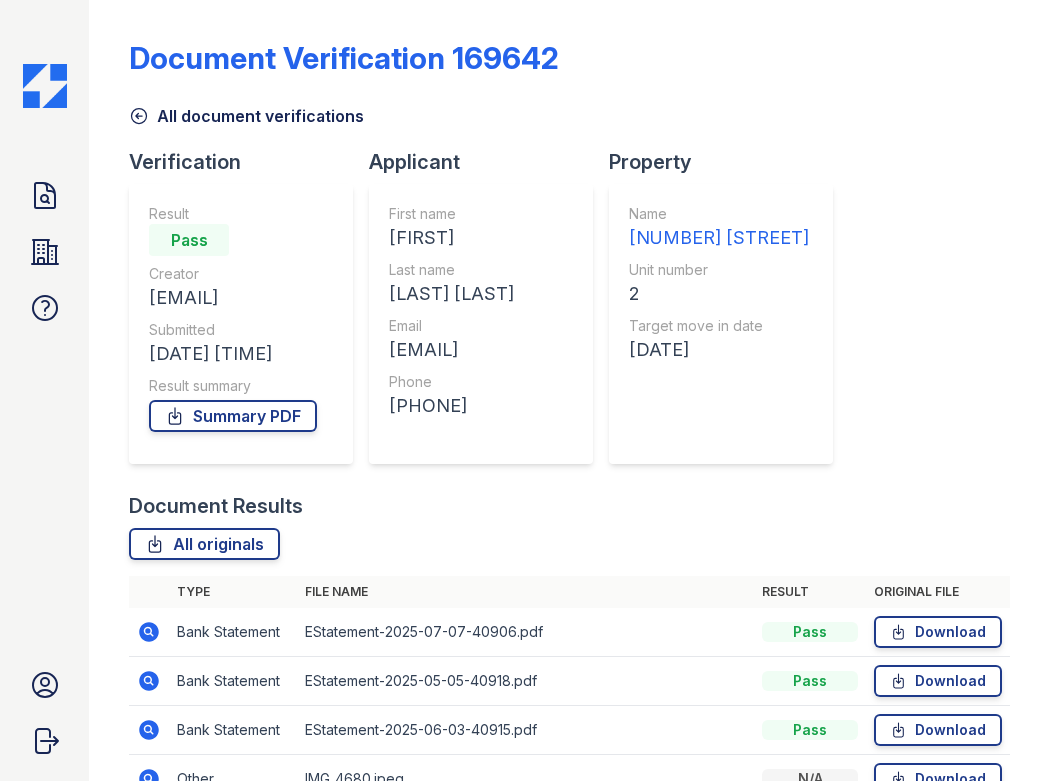 scroll, scrollTop: 0, scrollLeft: 0, axis: both 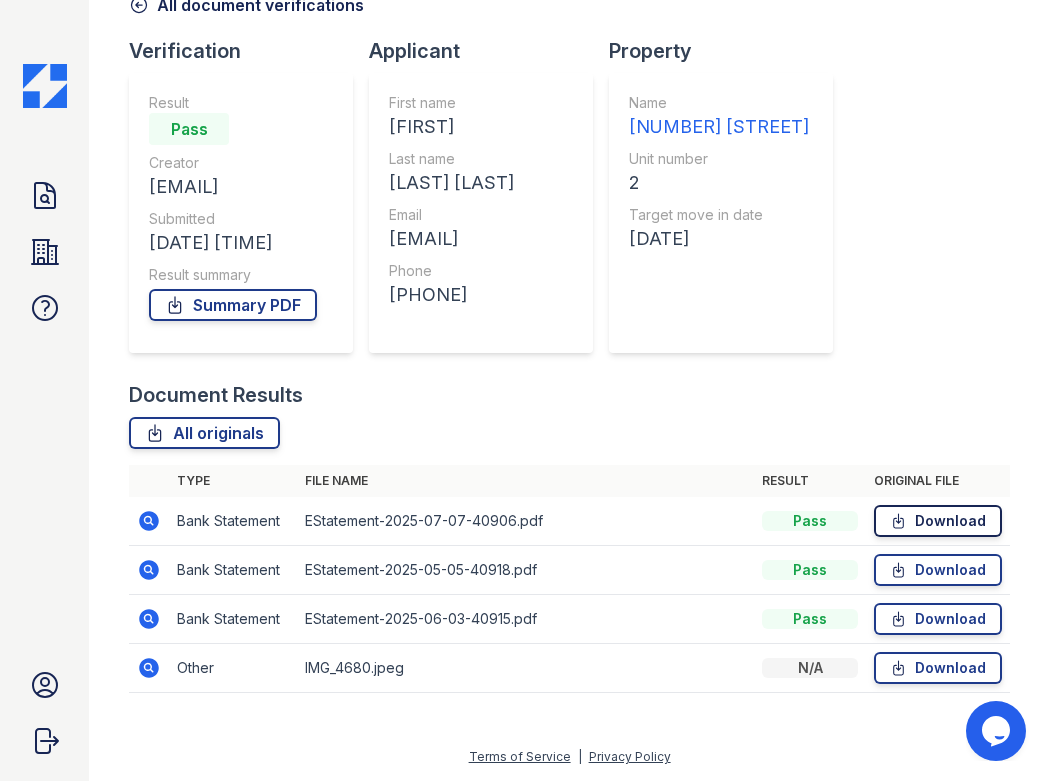 click 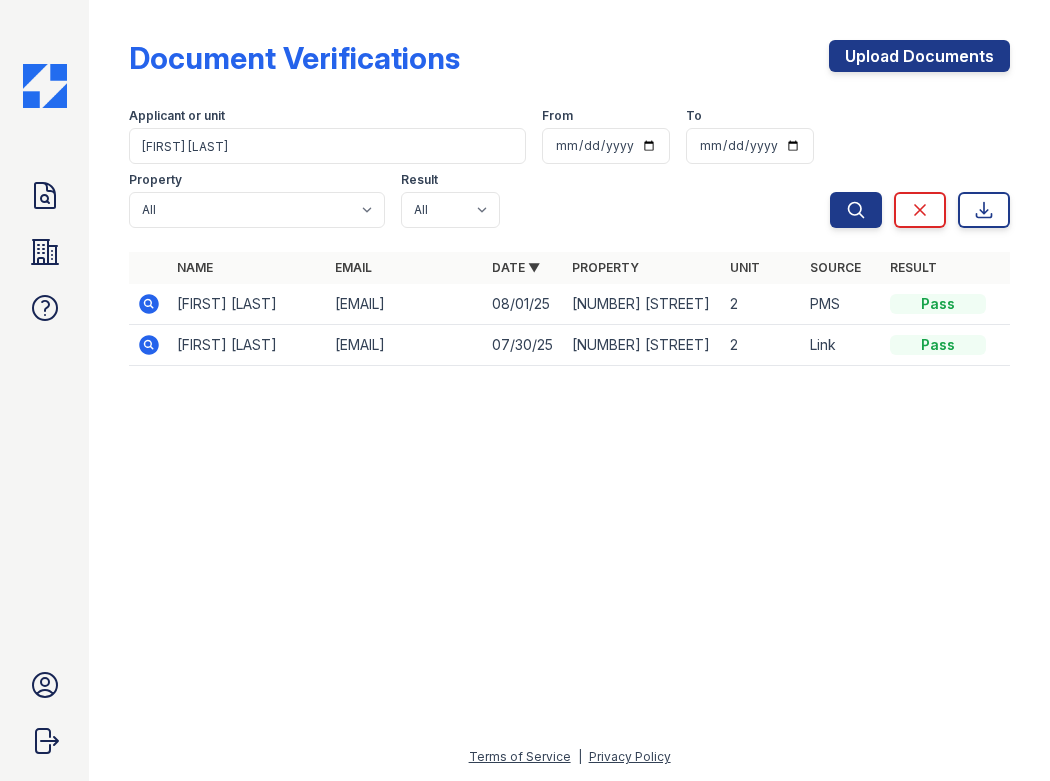 scroll, scrollTop: 0, scrollLeft: 0, axis: both 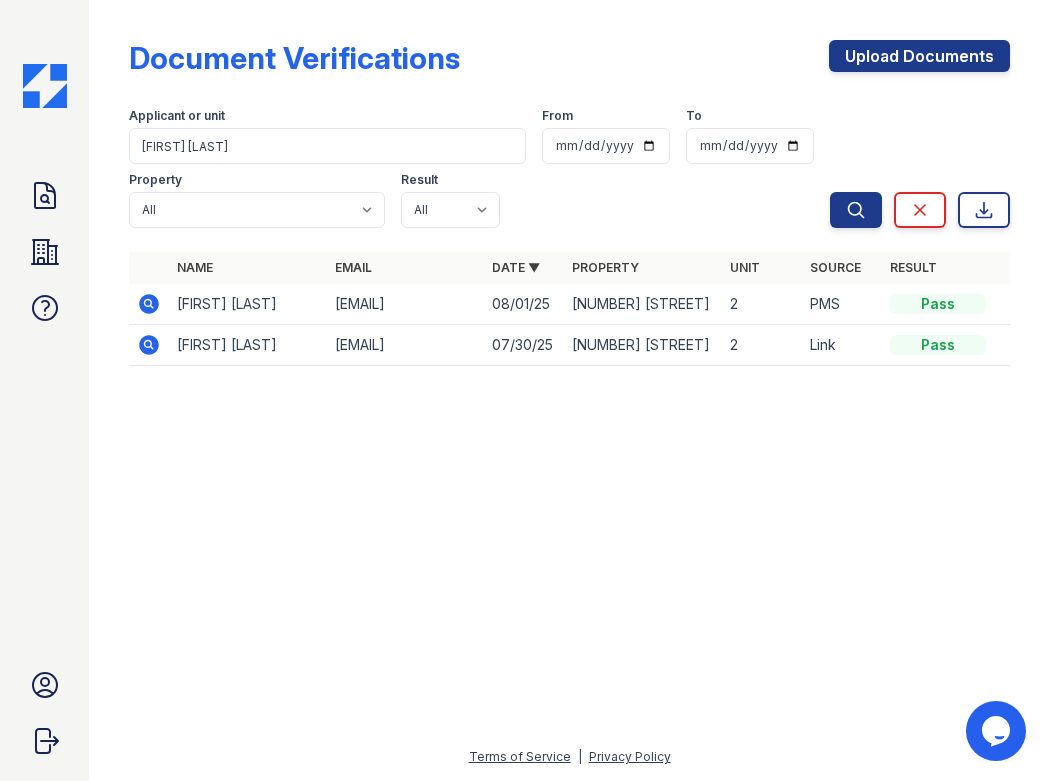 click 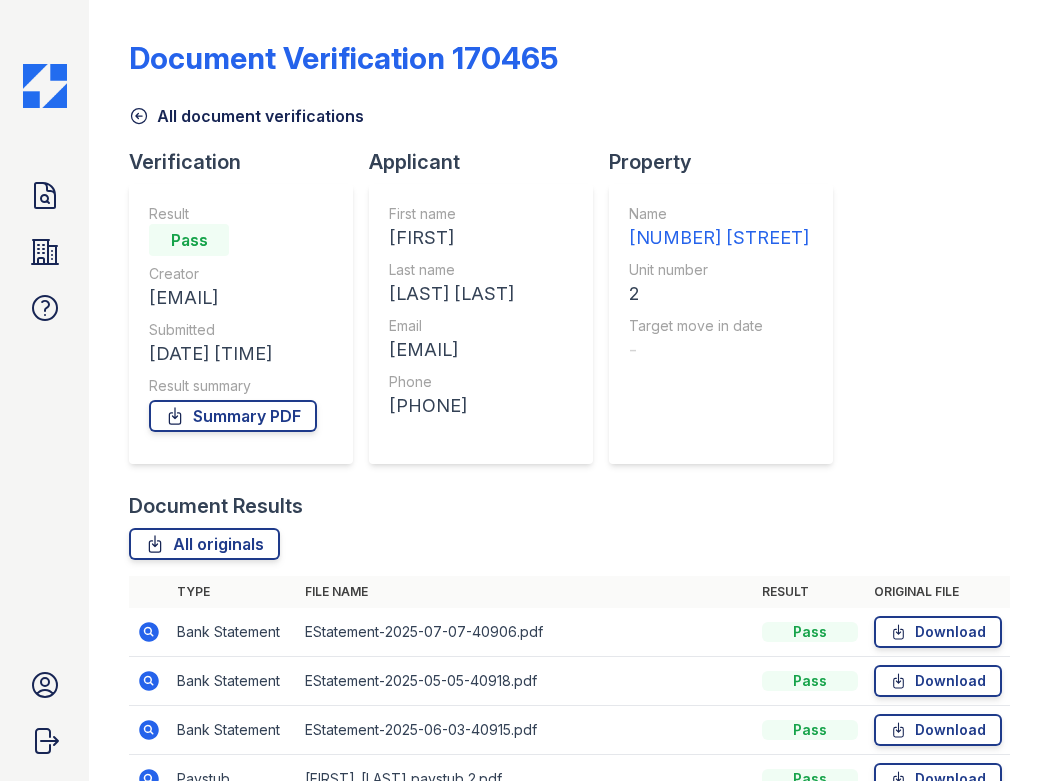 scroll, scrollTop: 0, scrollLeft: 0, axis: both 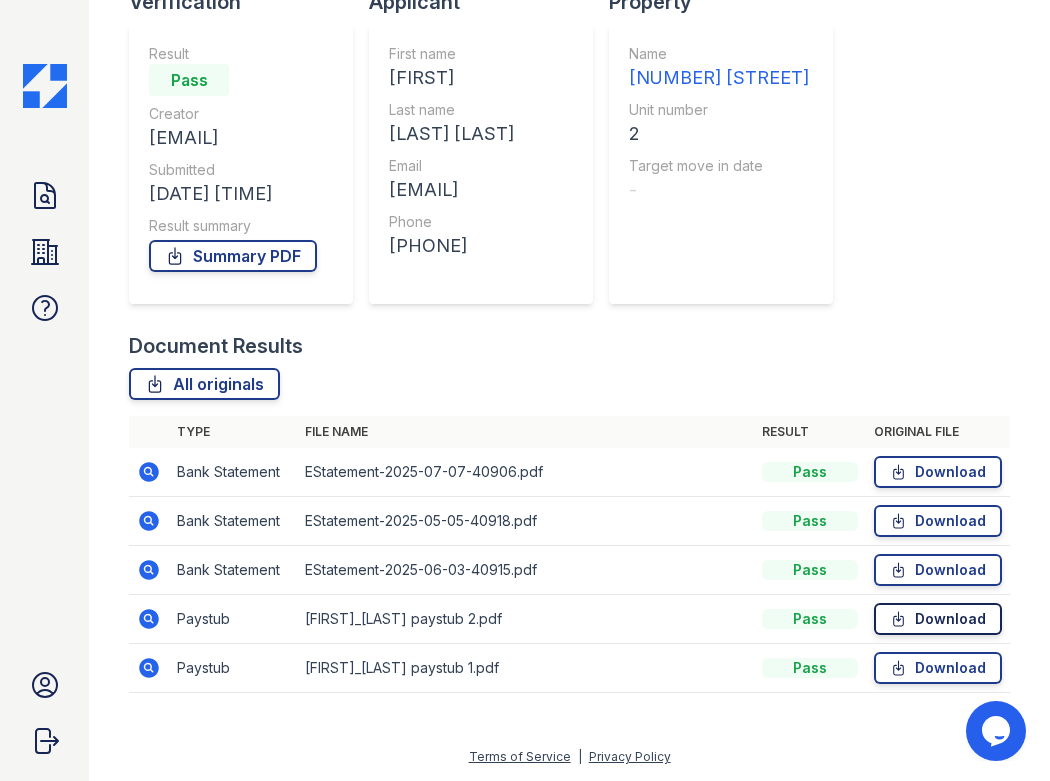 click 